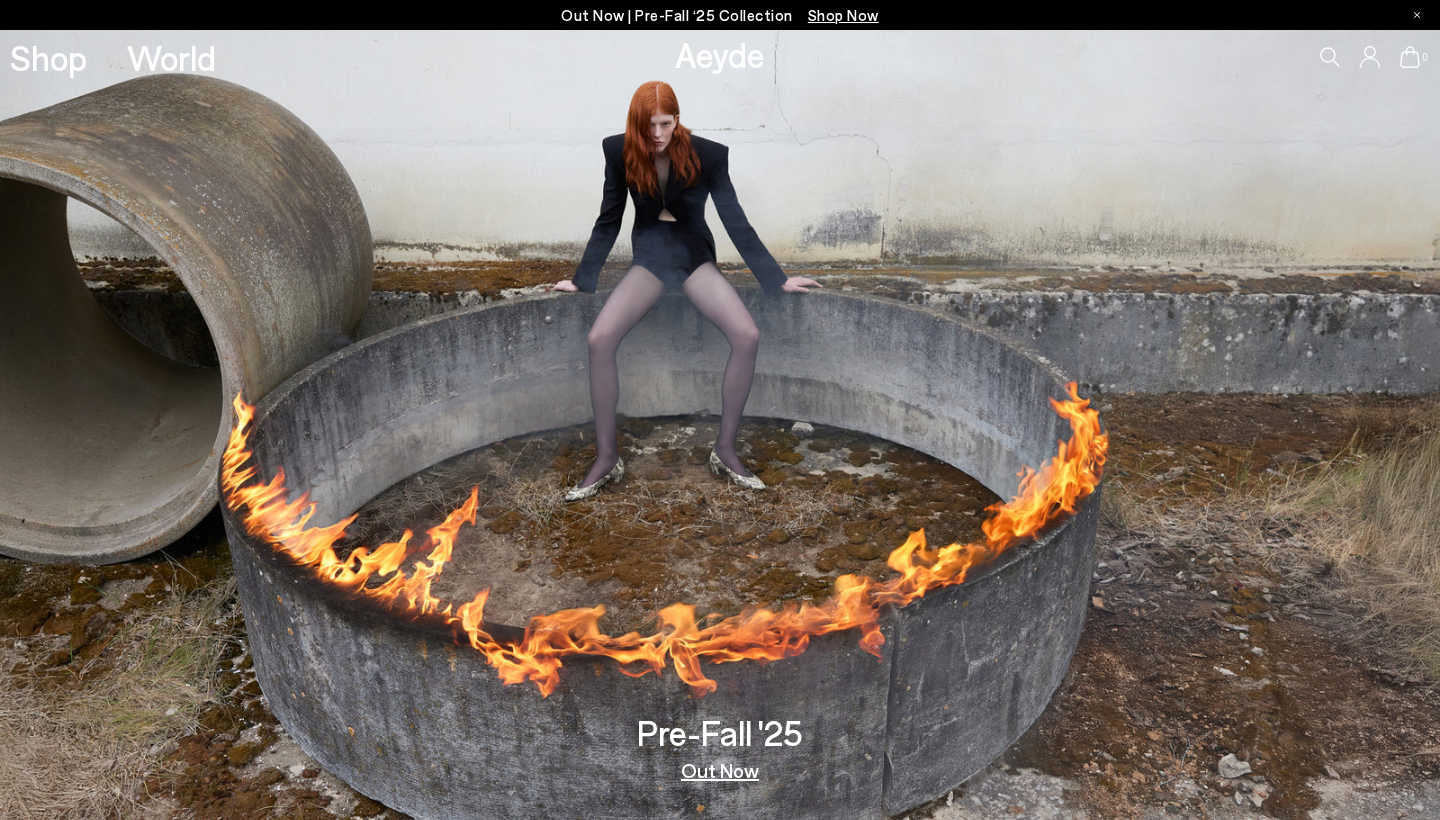 scroll, scrollTop: 0, scrollLeft: 0, axis: both 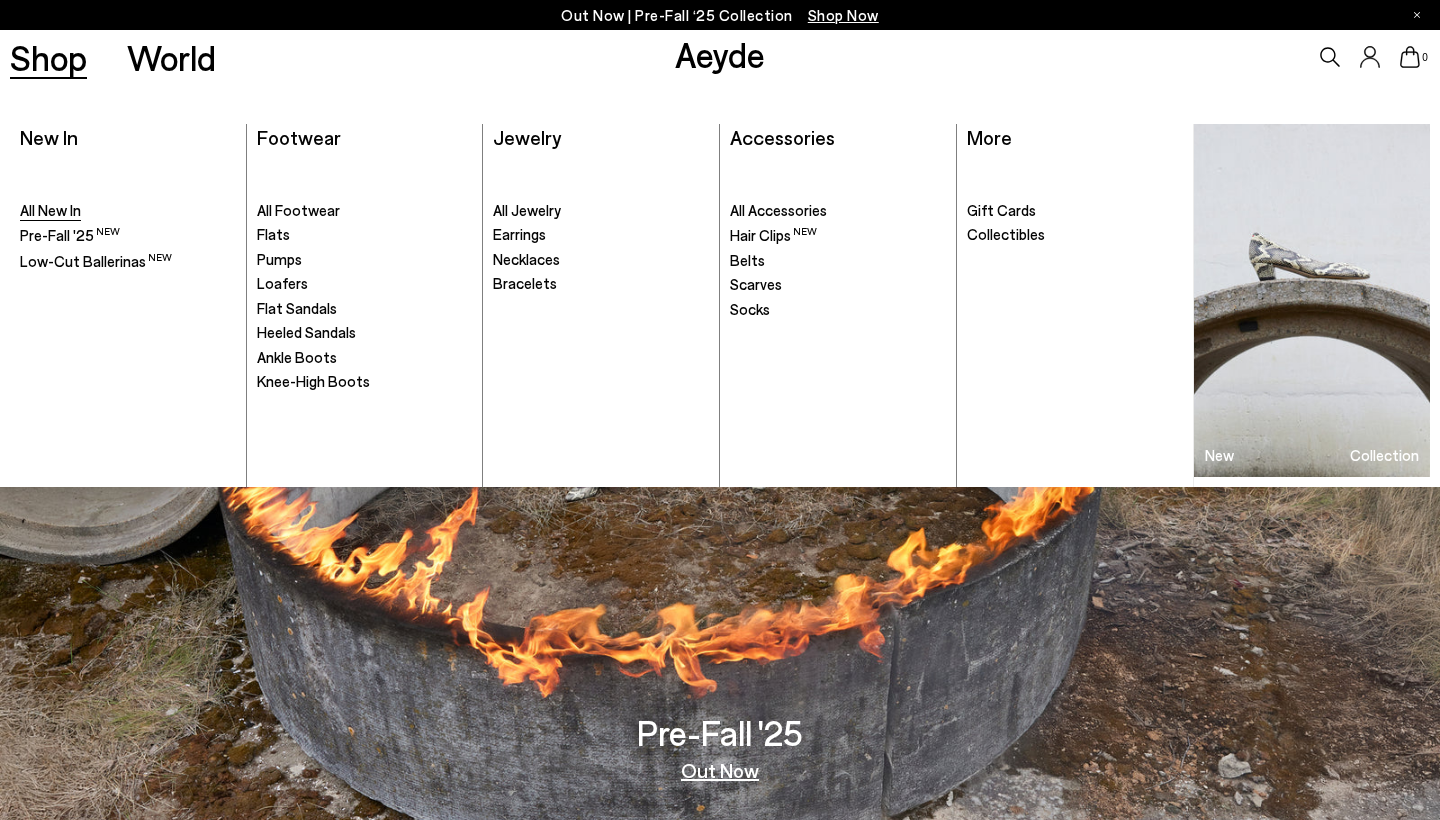 click on "All New In" at bounding box center [50, 210] 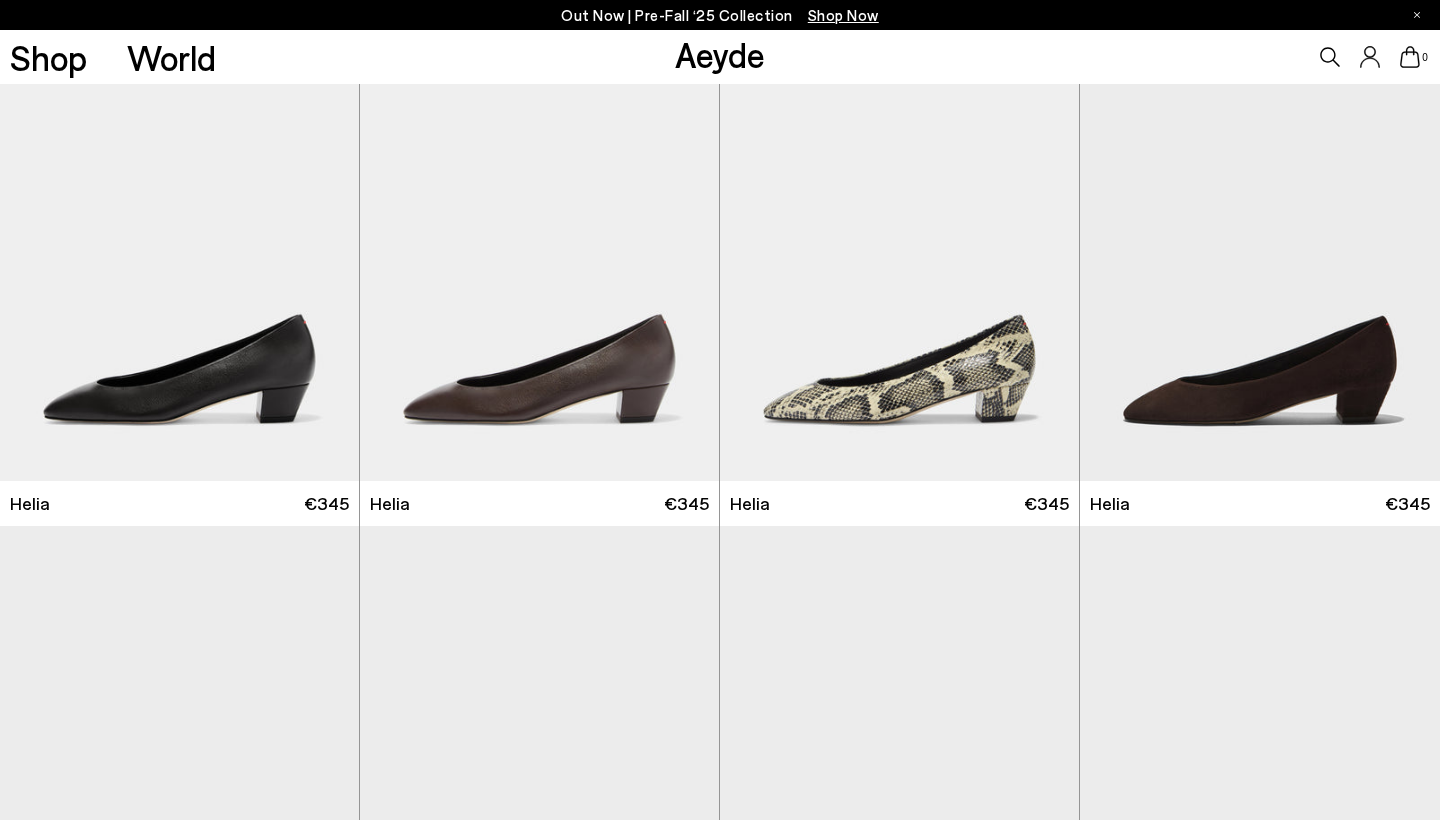 scroll, scrollTop: 0, scrollLeft: 0, axis: both 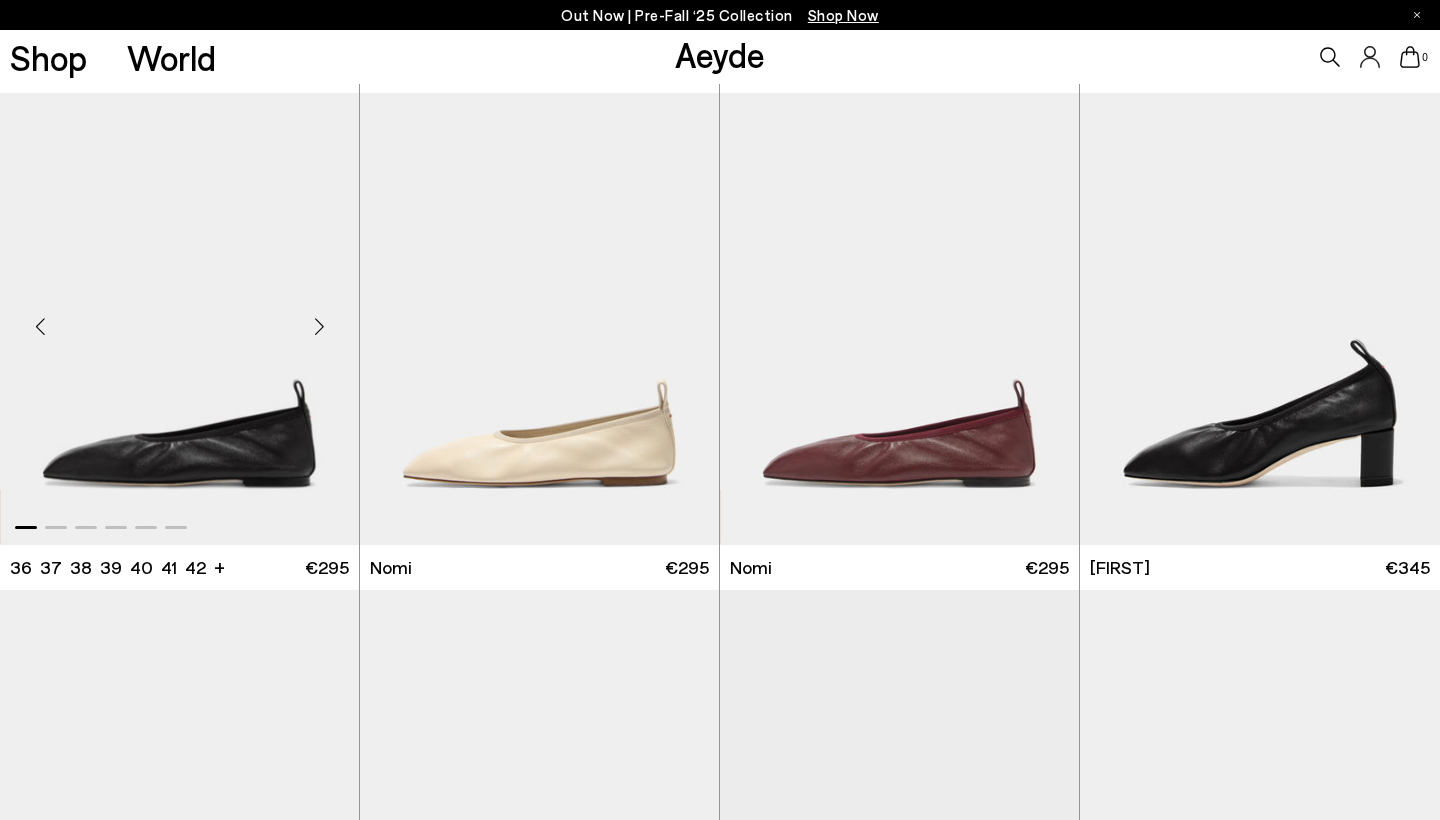 click at bounding box center [179, 318] 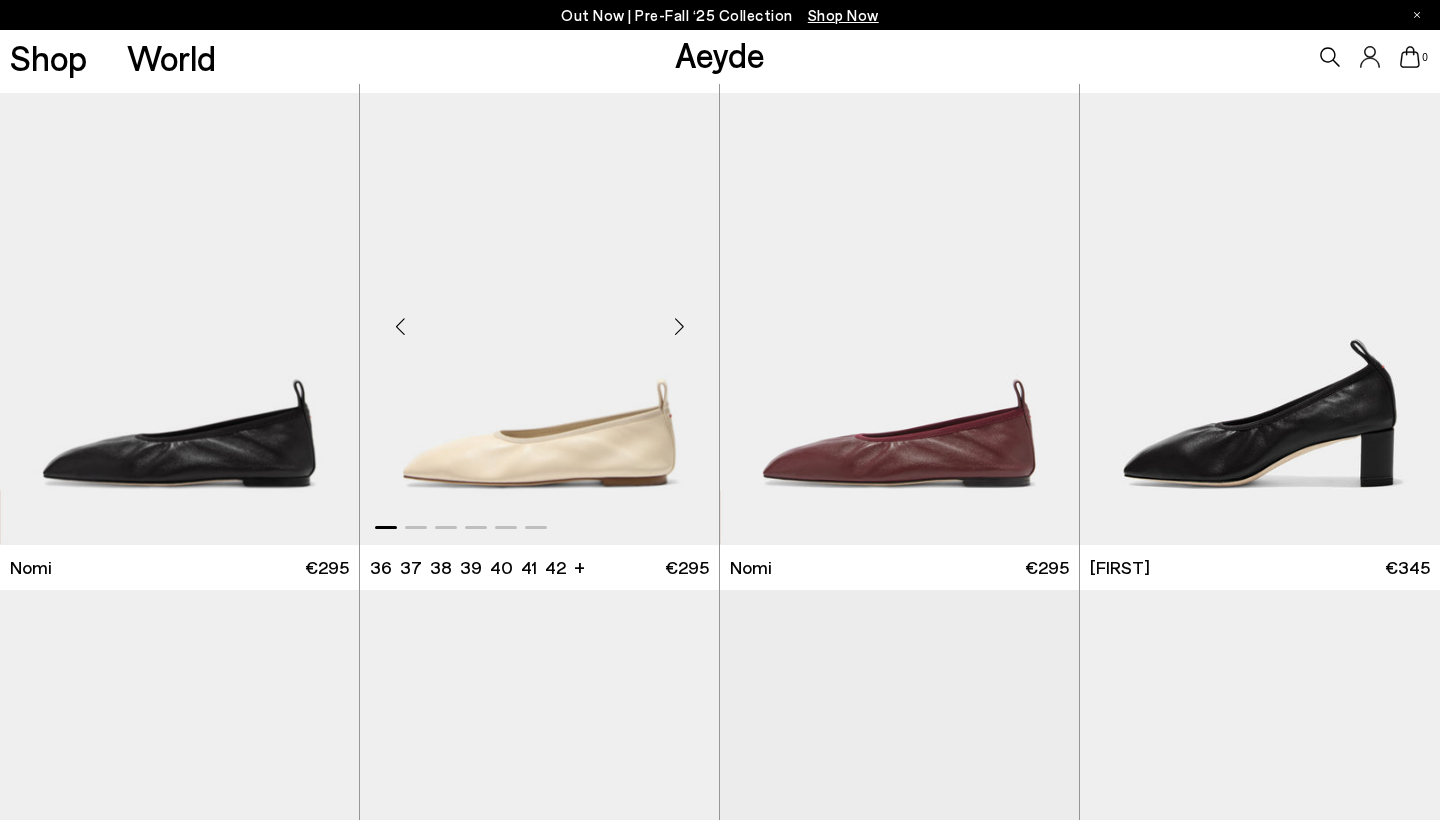 click at bounding box center (539, 318) 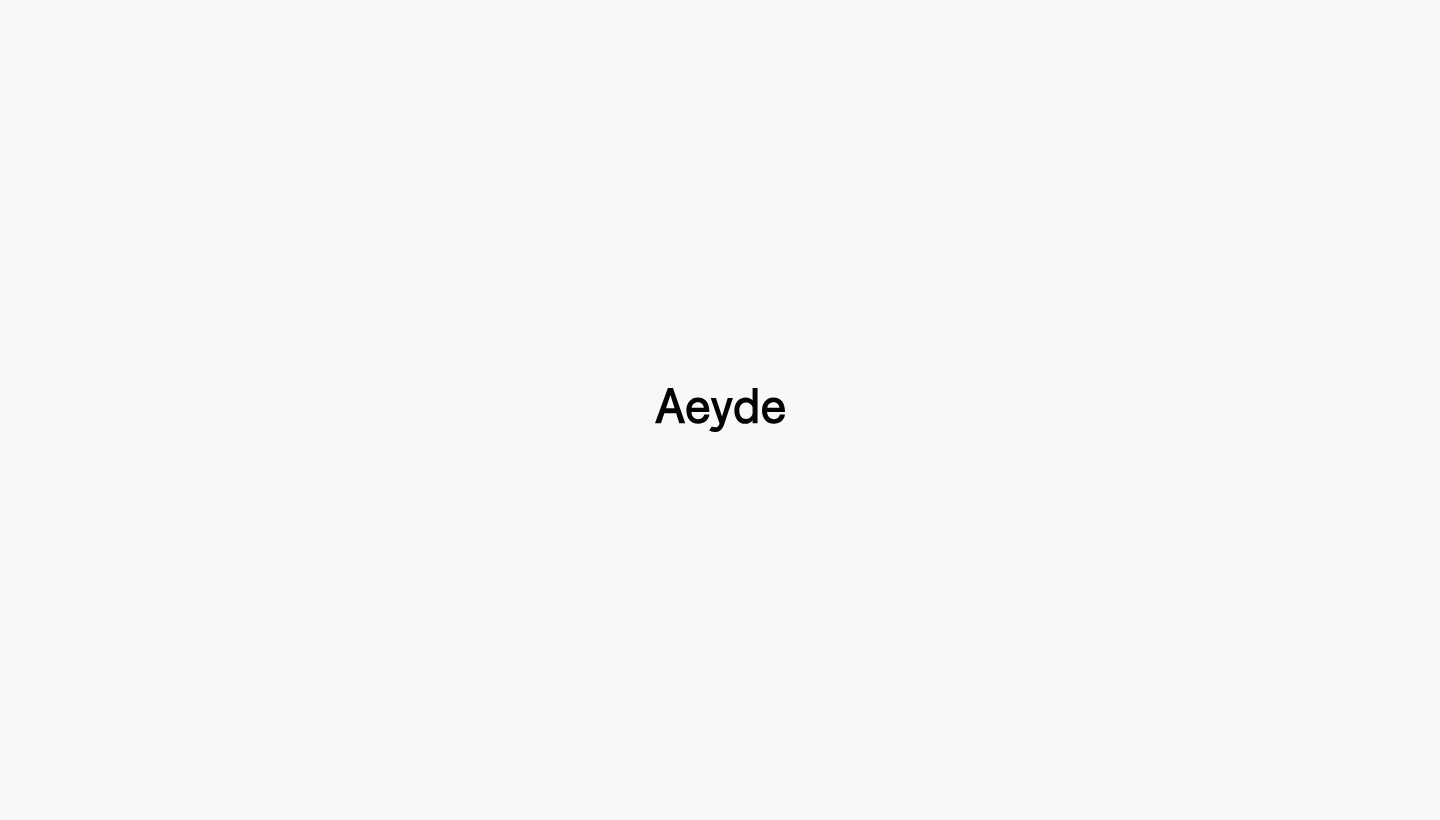 scroll, scrollTop: 0, scrollLeft: 0, axis: both 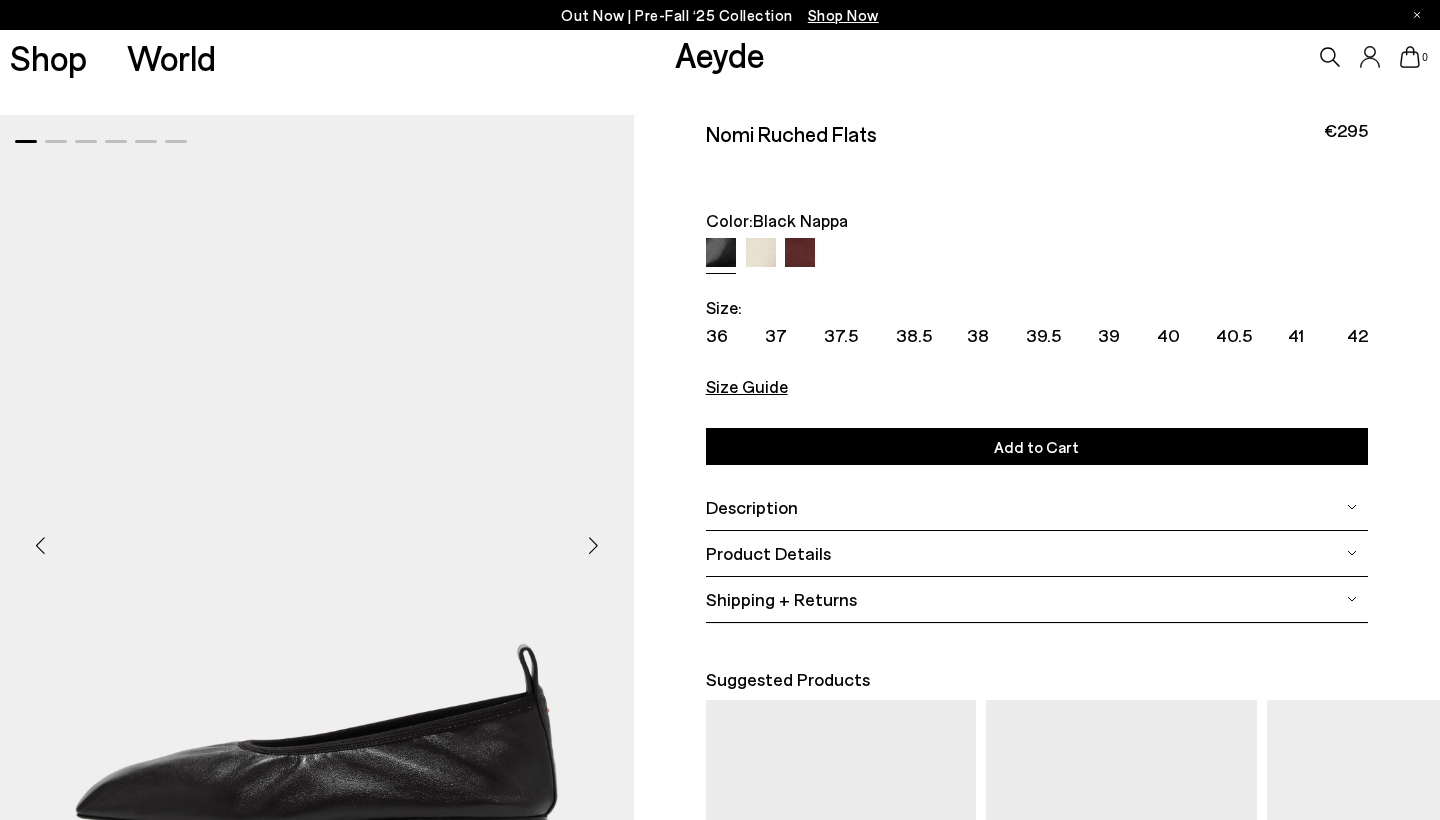 click on "Size Guide" at bounding box center (747, 386) 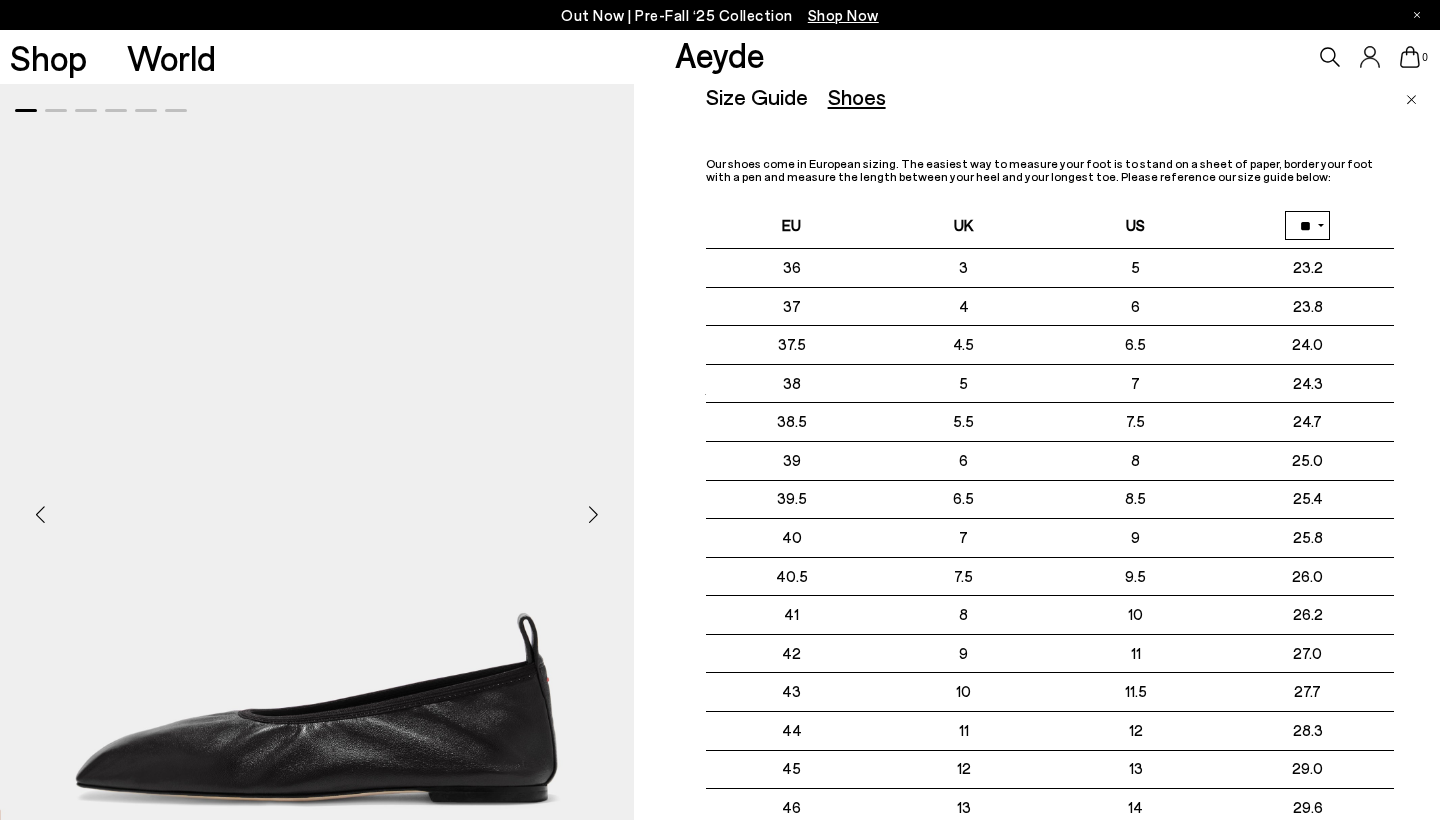 click at bounding box center [317, 506] 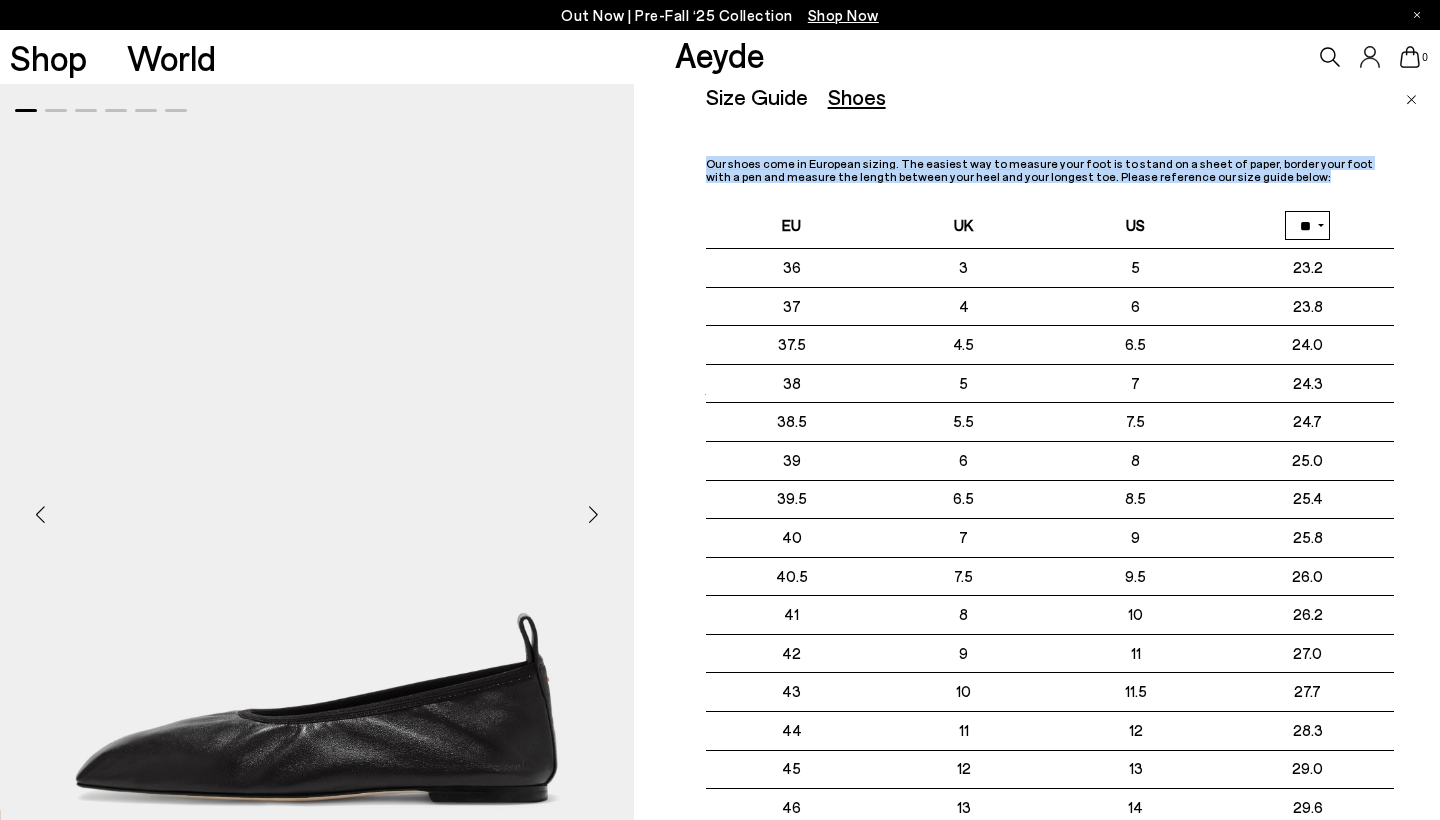 drag, startPoint x: 707, startPoint y: 164, endPoint x: 1162, endPoint y: 170, distance: 455.03955 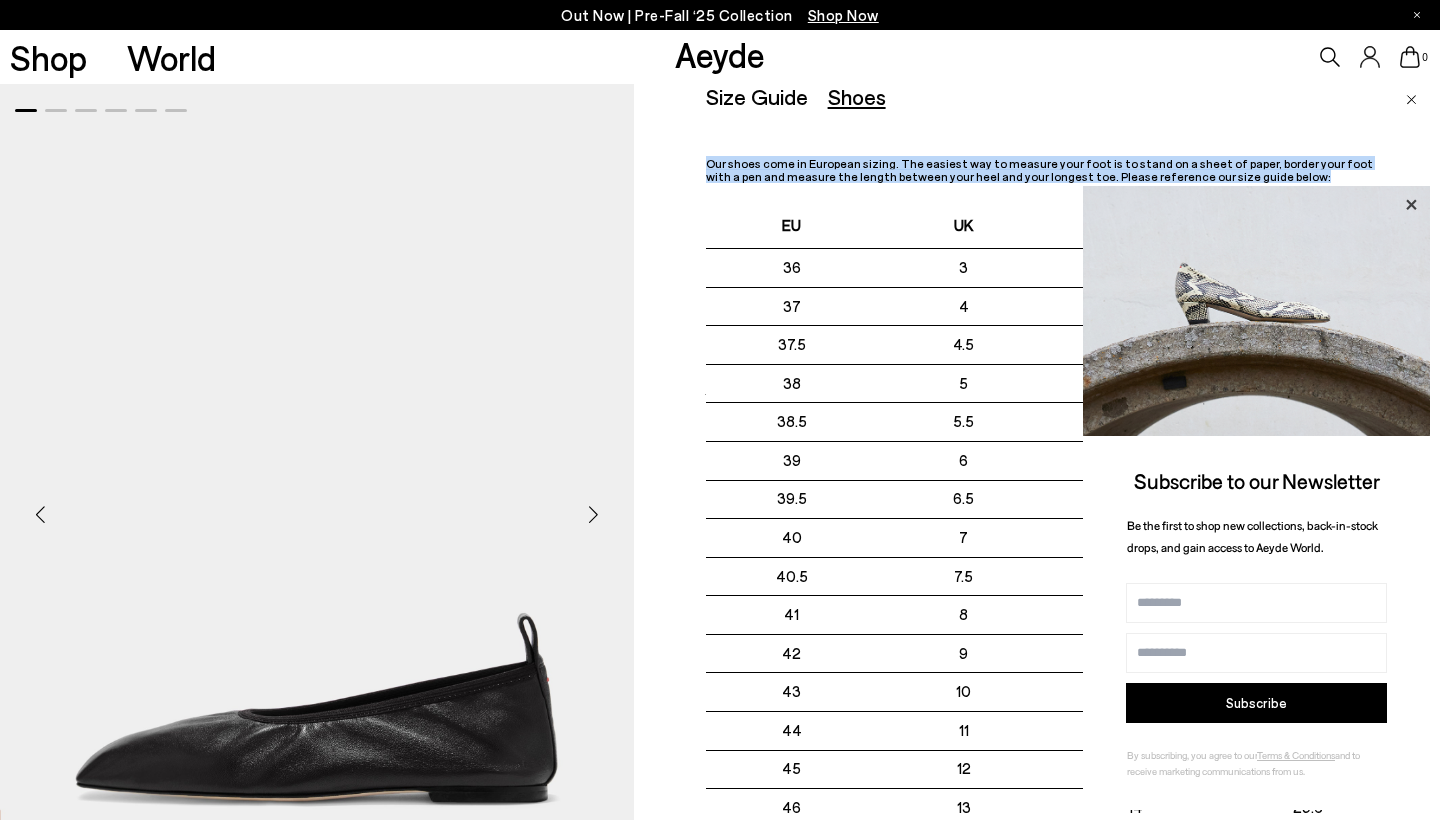 click 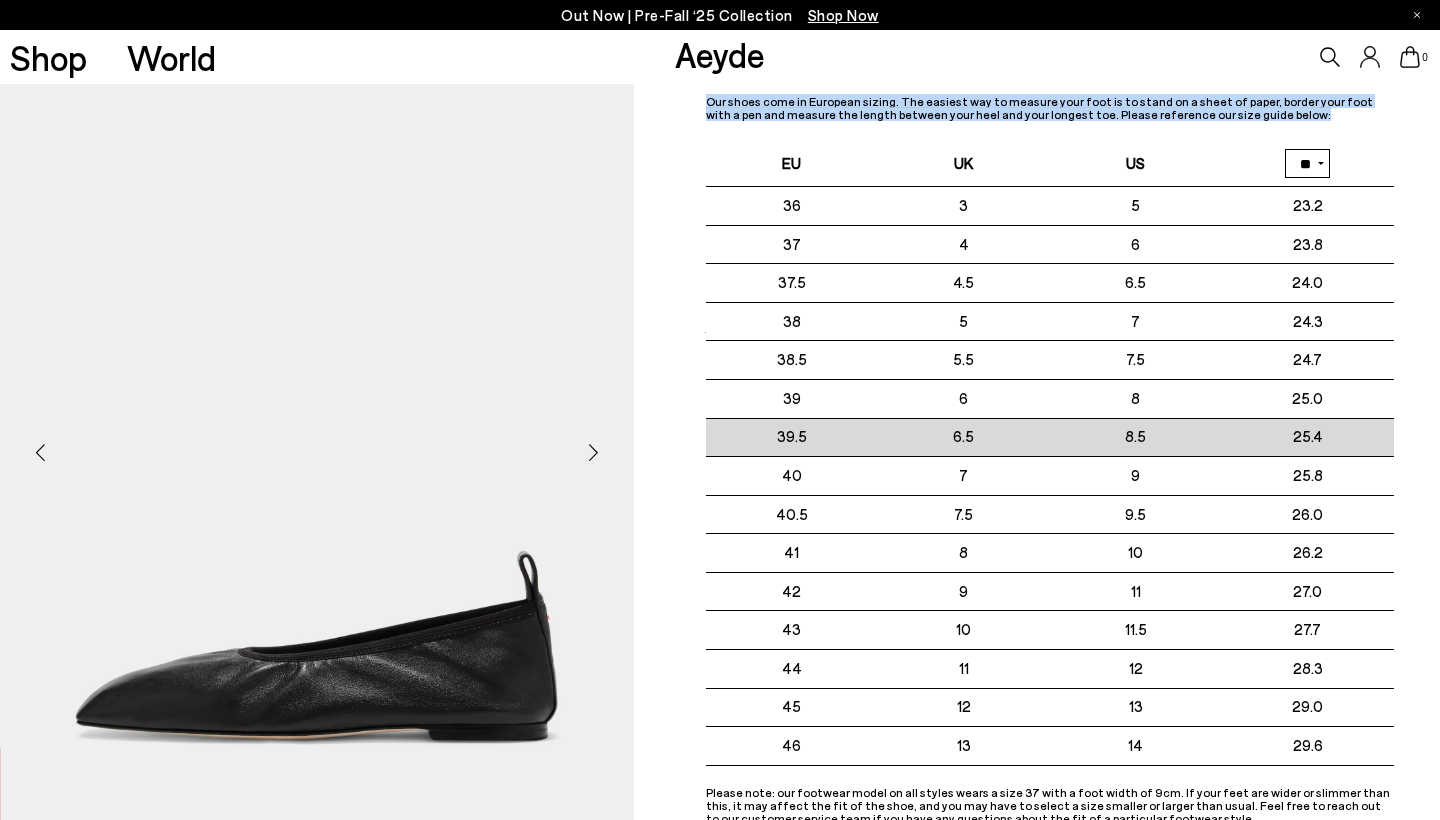 scroll, scrollTop: 65, scrollLeft: 0, axis: vertical 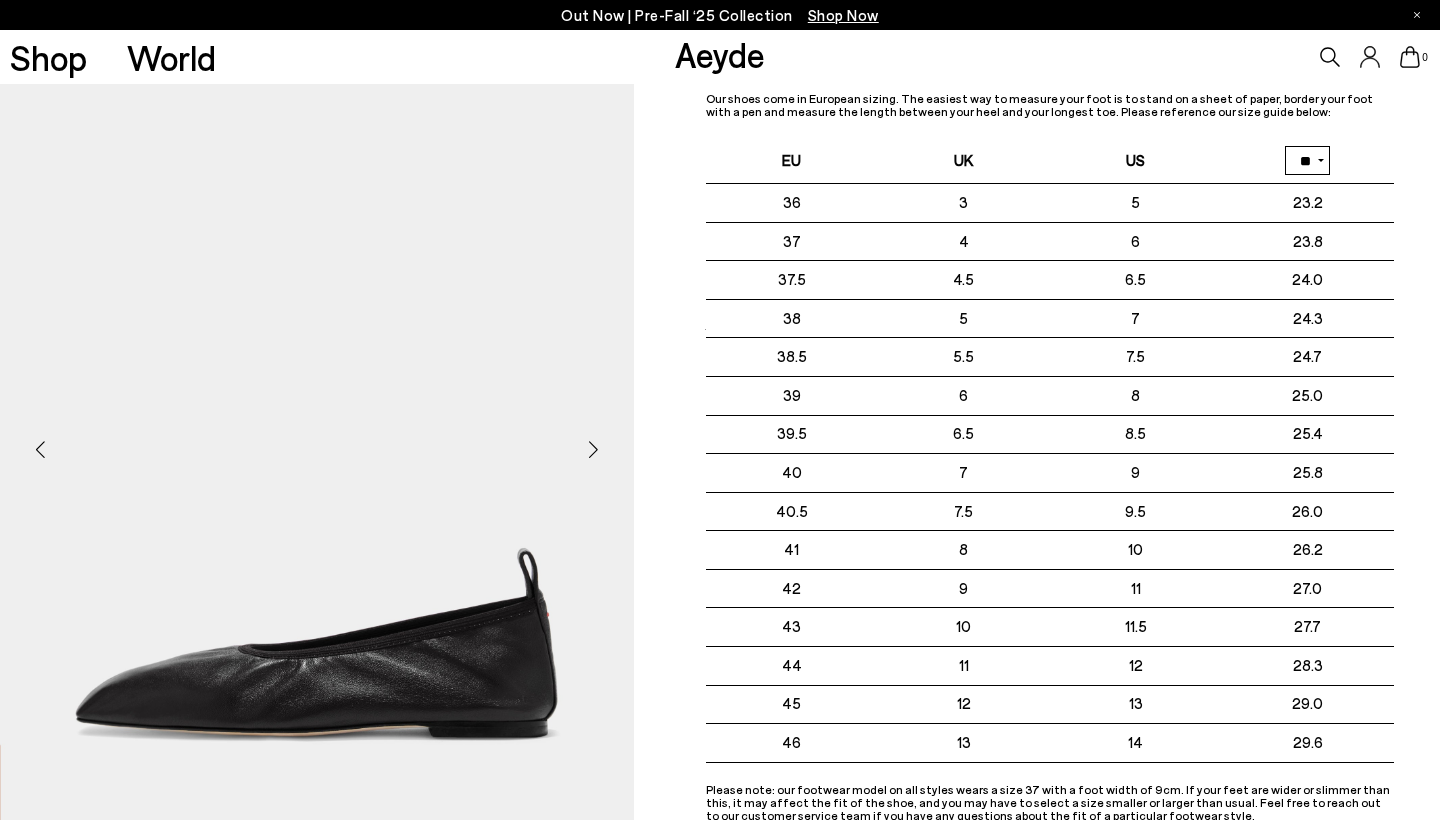 click at bounding box center (594, 450) 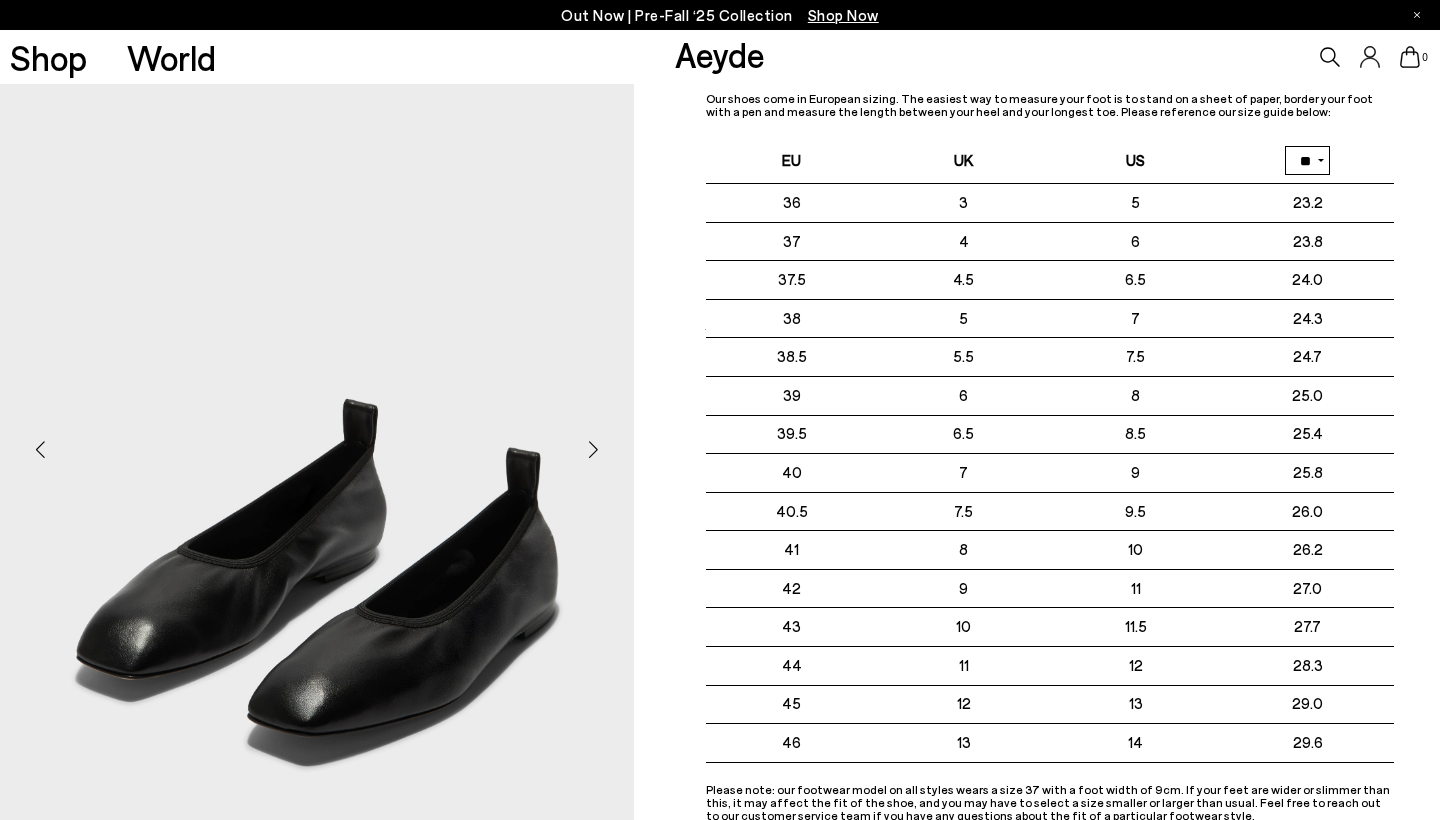 click at bounding box center (594, 450) 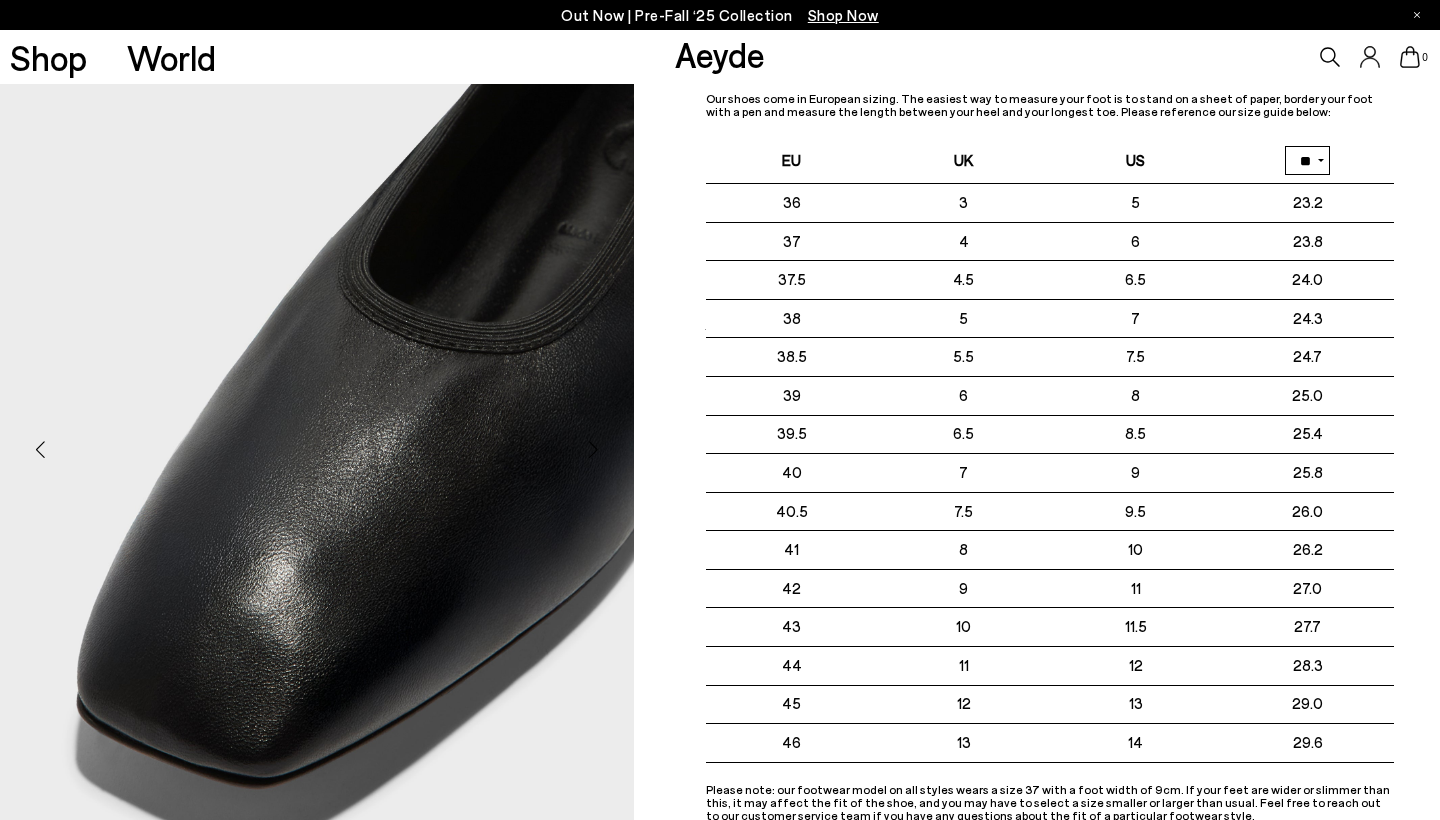 click at bounding box center [594, 450] 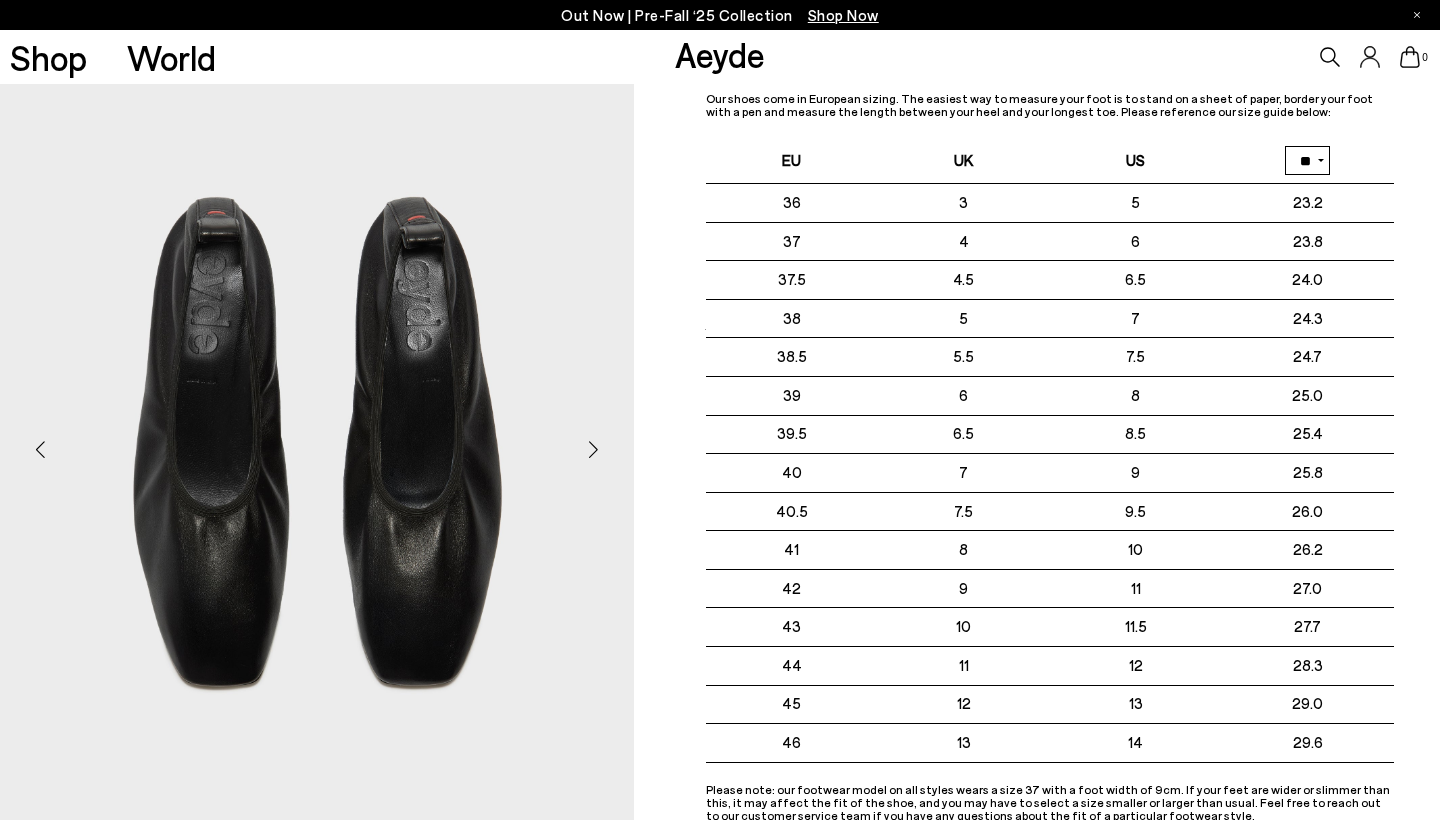 click at bounding box center (594, 450) 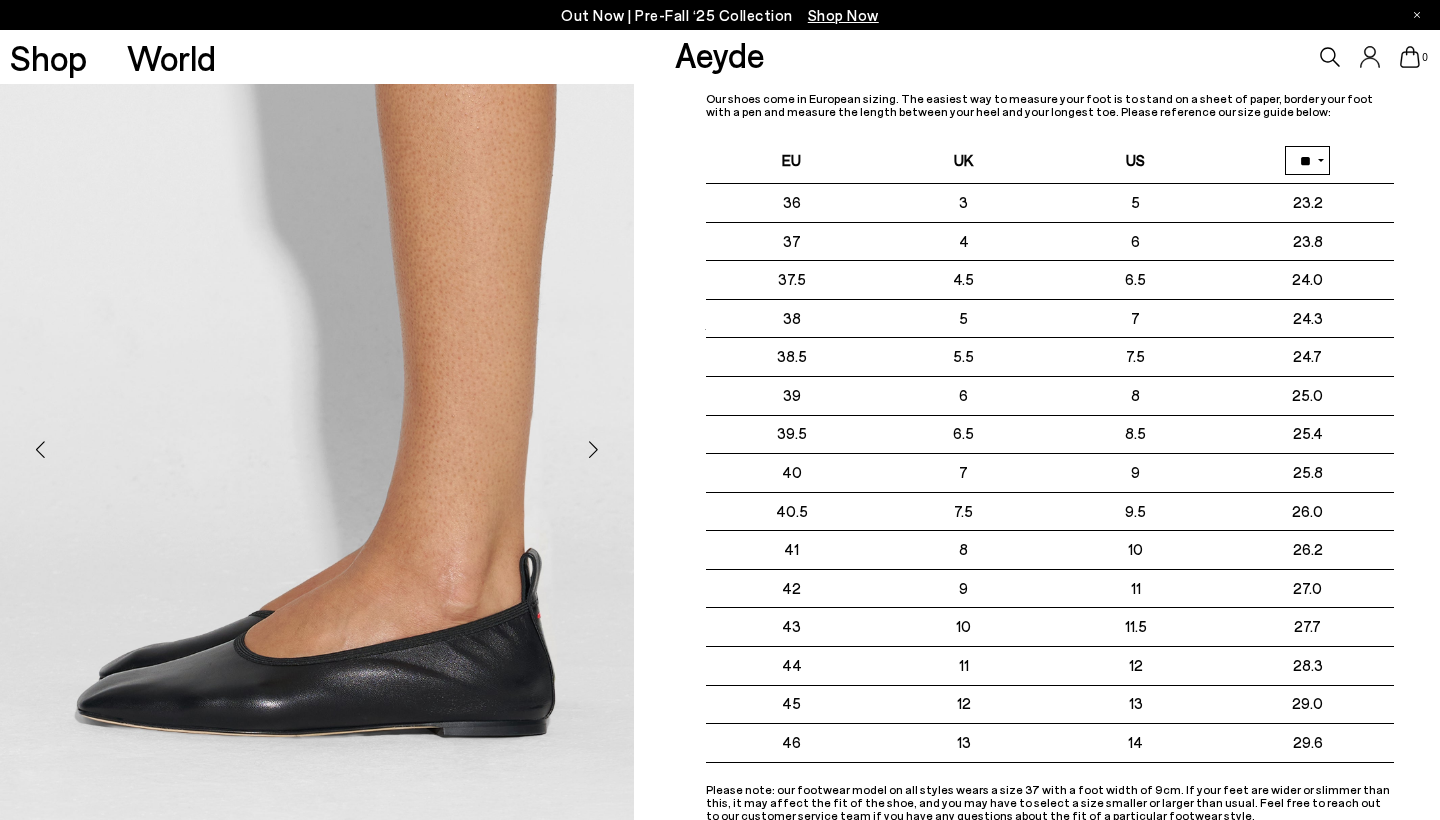 click at bounding box center [594, 450] 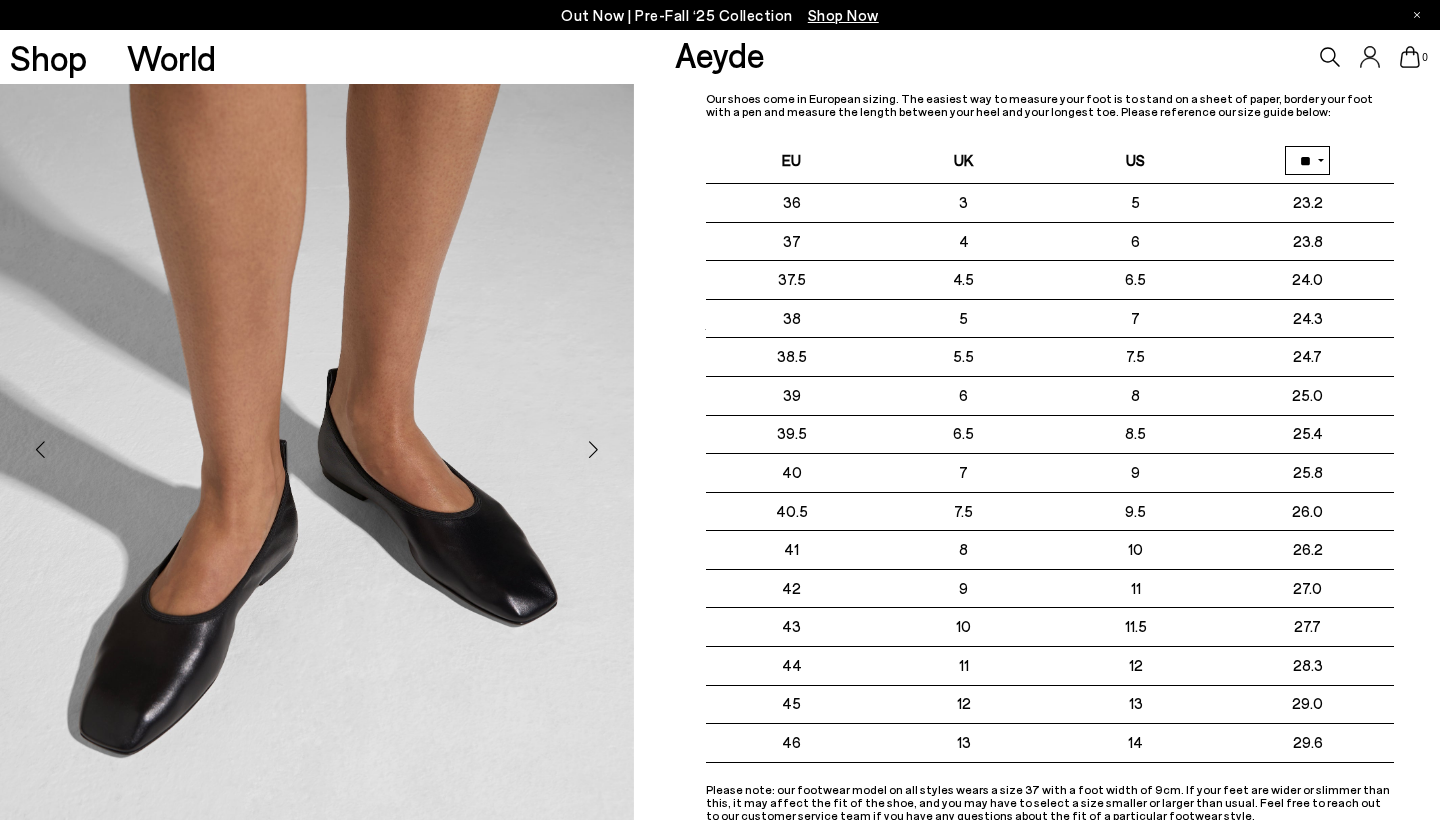 click at bounding box center (594, 450) 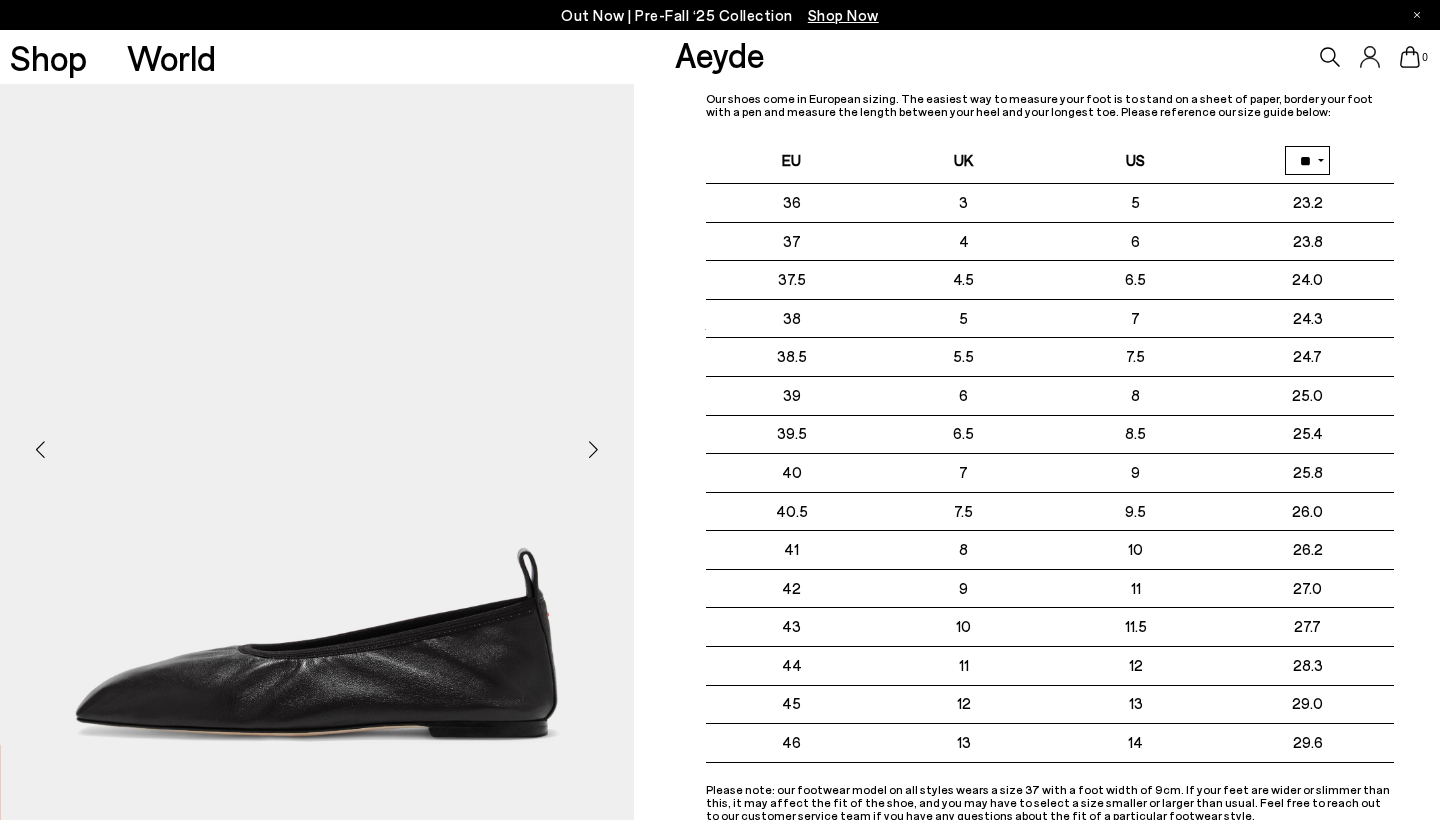 click at bounding box center (594, 450) 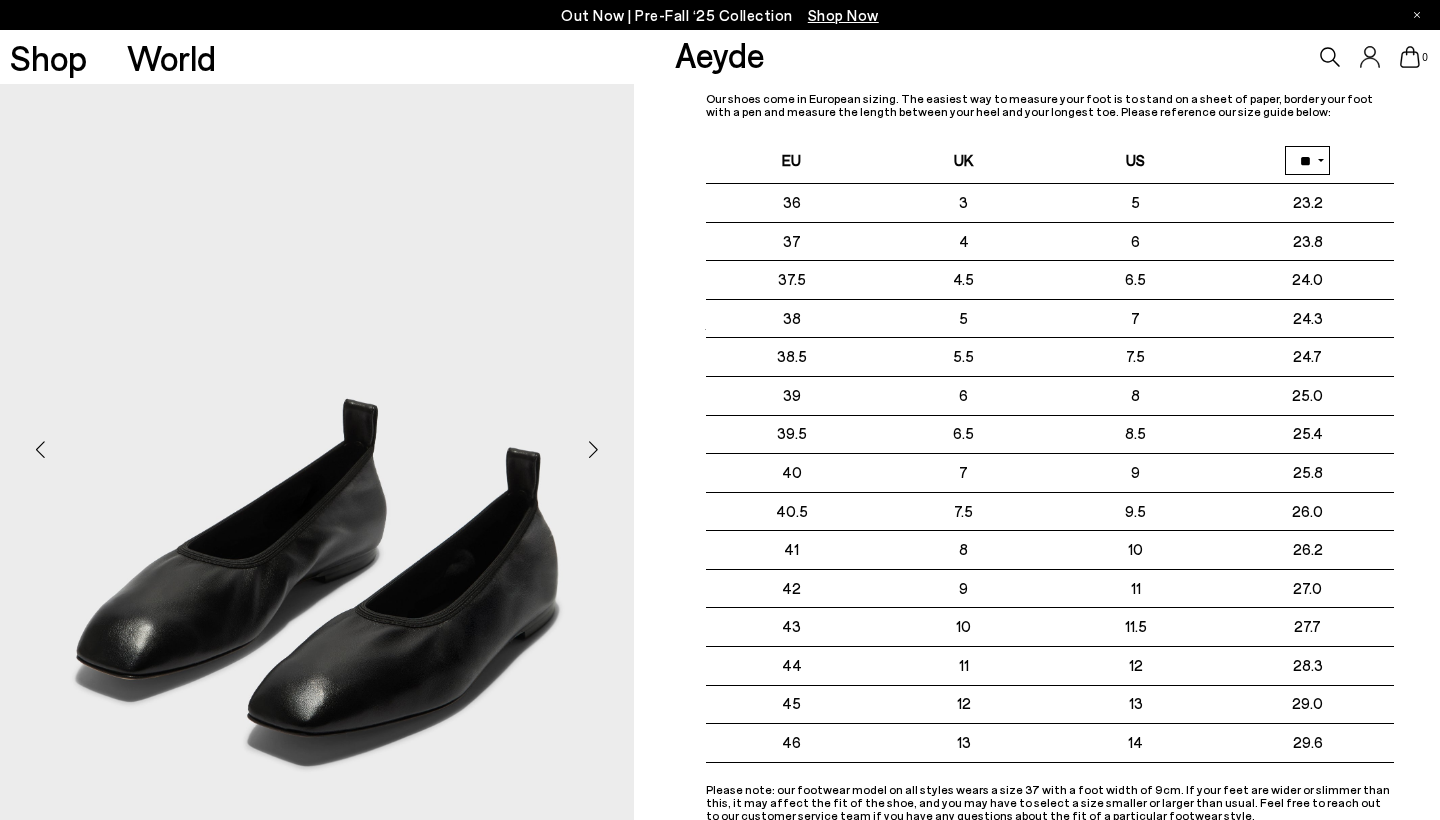 click at bounding box center [317, 441] 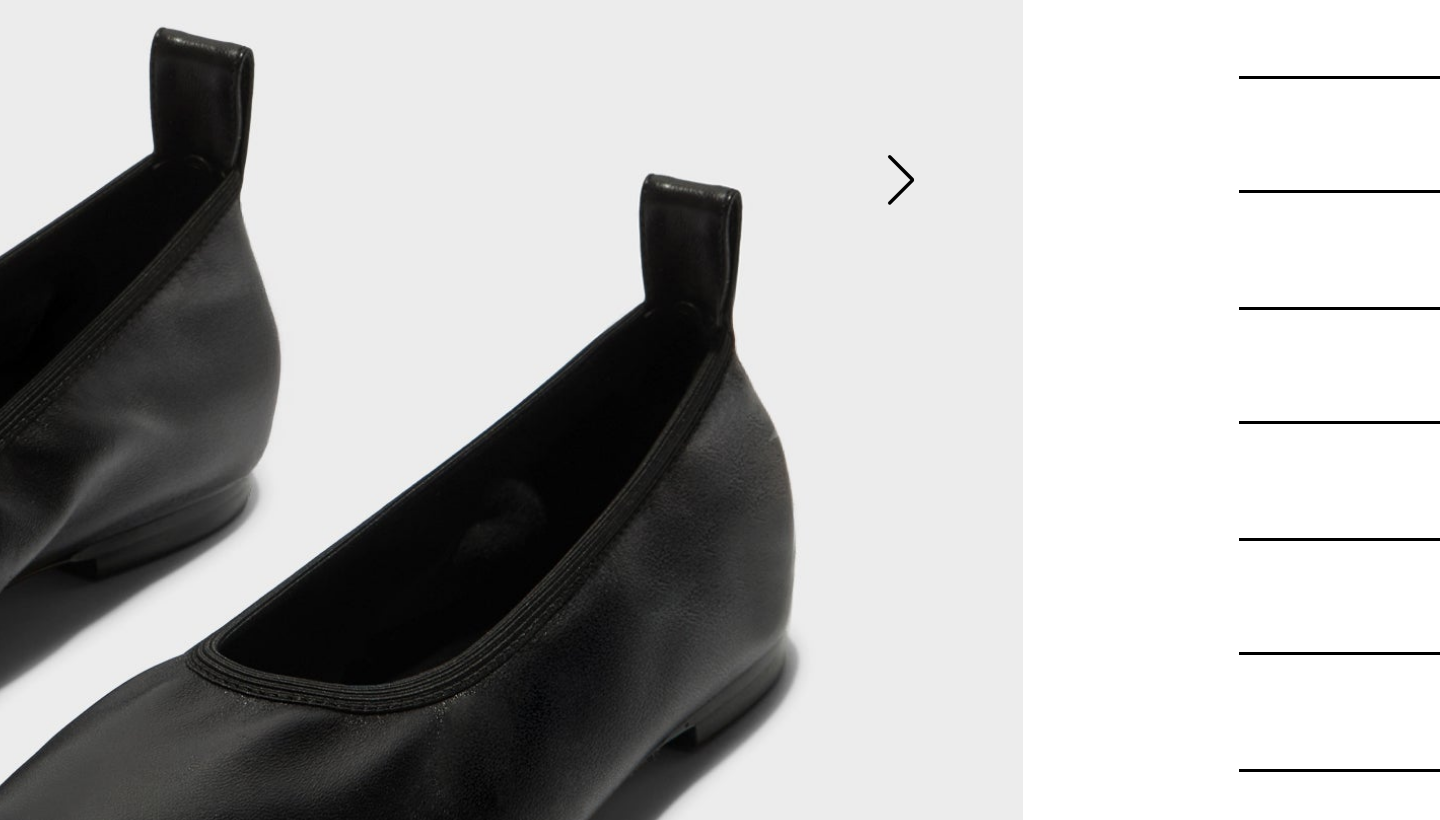 scroll, scrollTop: 65, scrollLeft: 0, axis: vertical 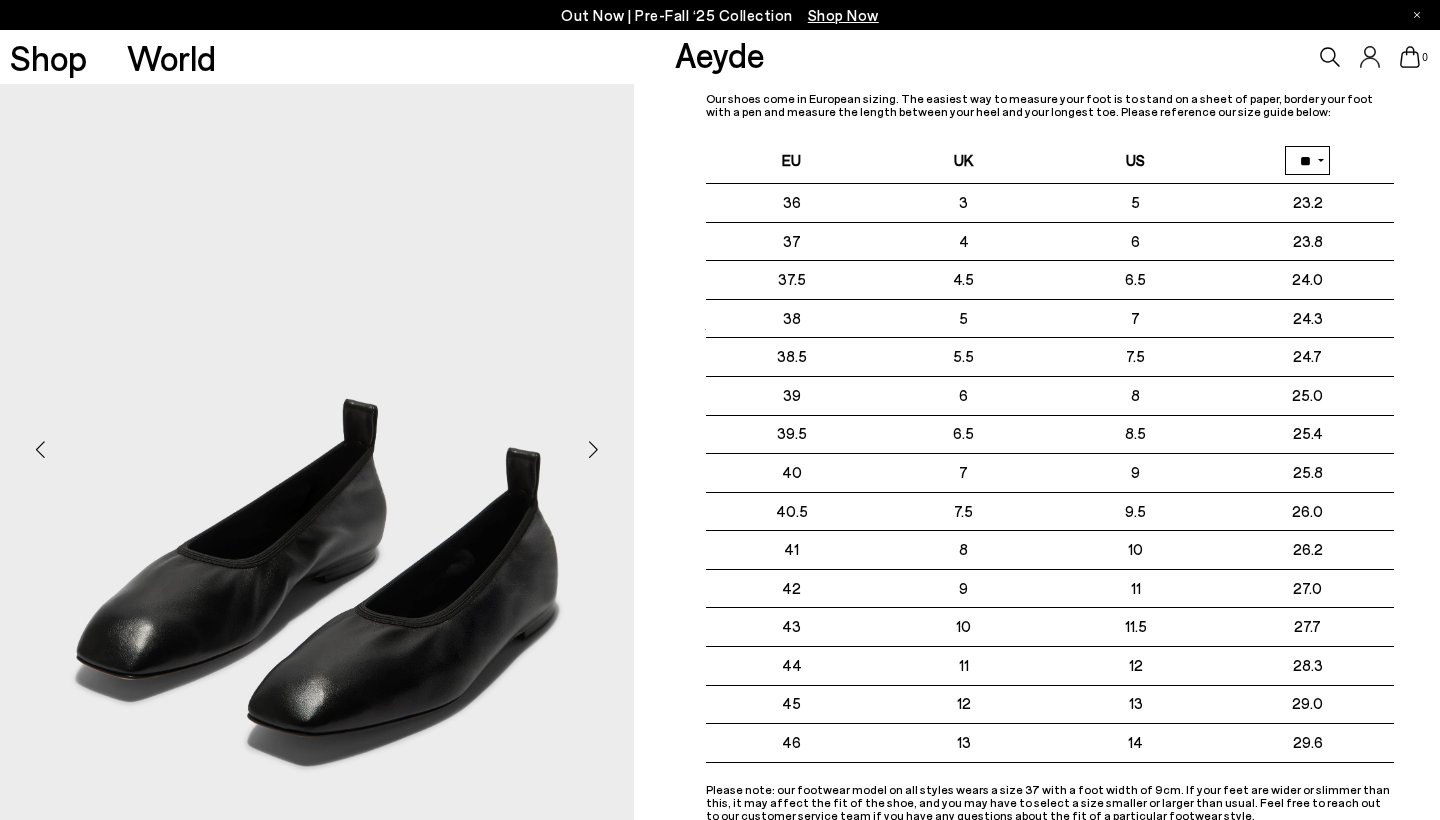 click on "Size Guide
Shoes
Belt
Our shoes come in European sizing. The easiest way to measure your foot is to stand on a sheet of paper, border your foot with a pen and measure the length between your heel and your longest toe. Please reference our size guide below:
EU
UK US ** **" at bounding box center [1037, 309] 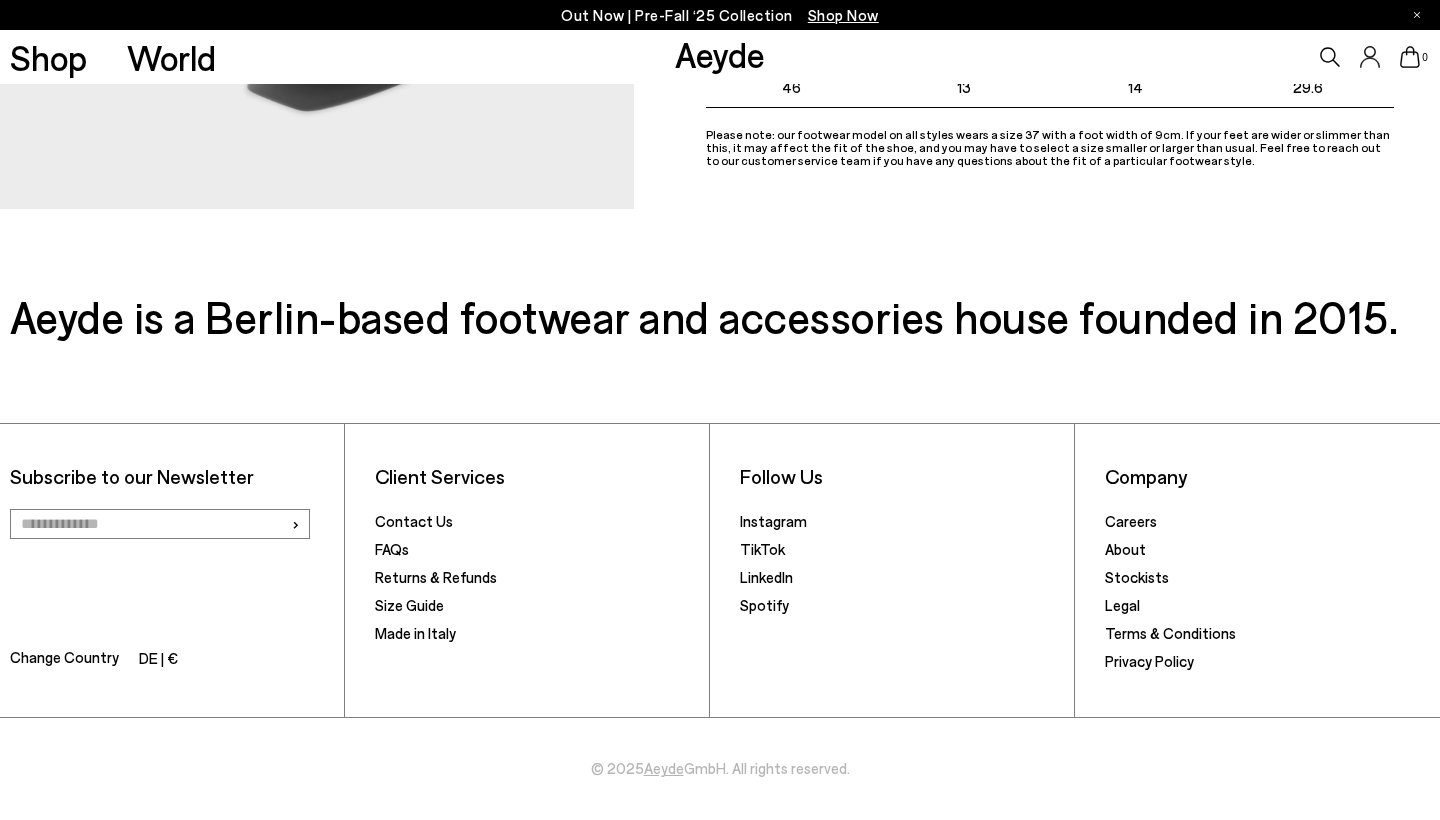 scroll, scrollTop: 719, scrollLeft: 0, axis: vertical 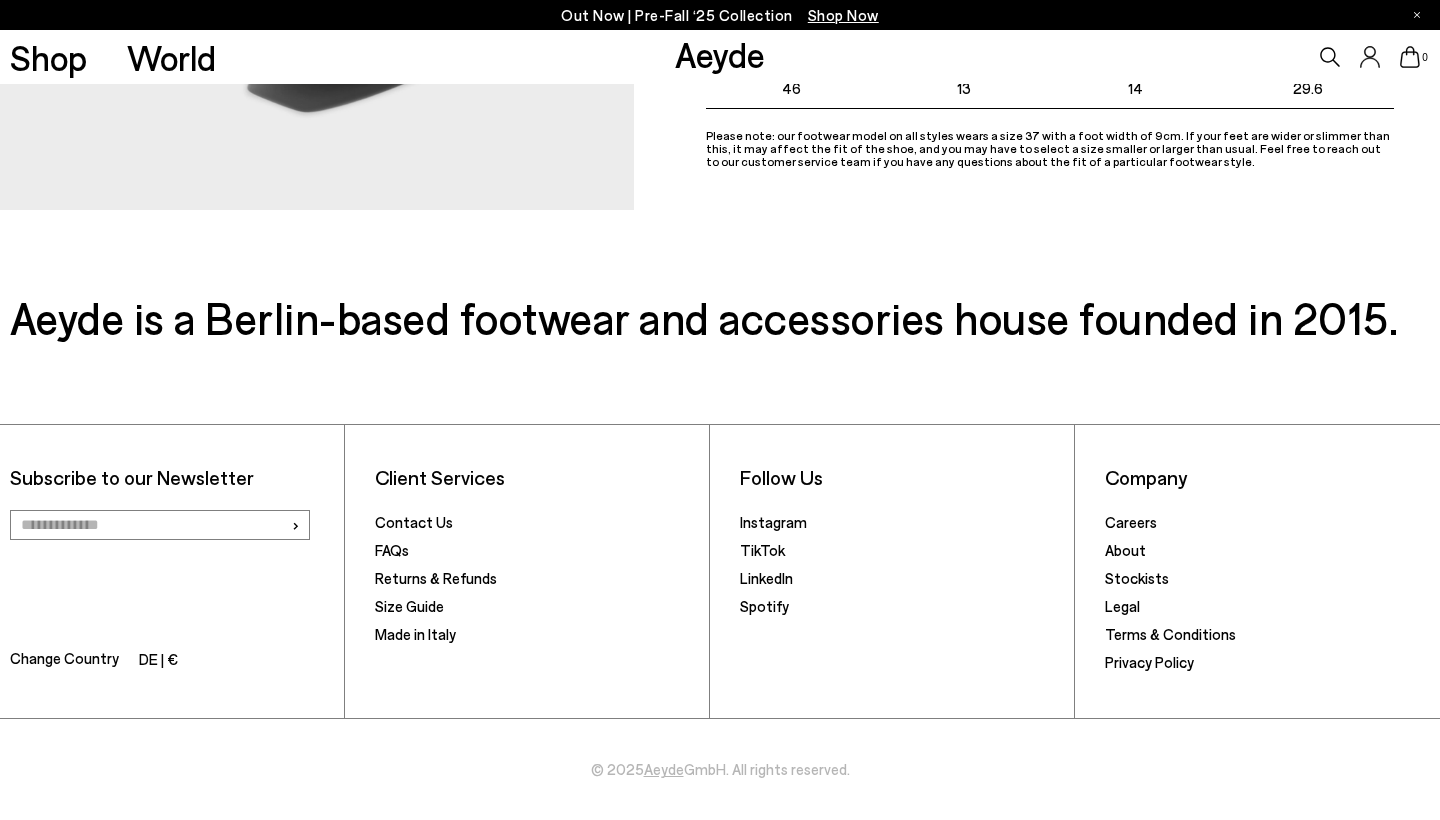 click on "Your item is added to cart.
View Cart
×
Out Now | Pre-Fall ‘25 Collection
Shop Now
Shop
World
Aeyde
0" at bounding box center (720, -309) 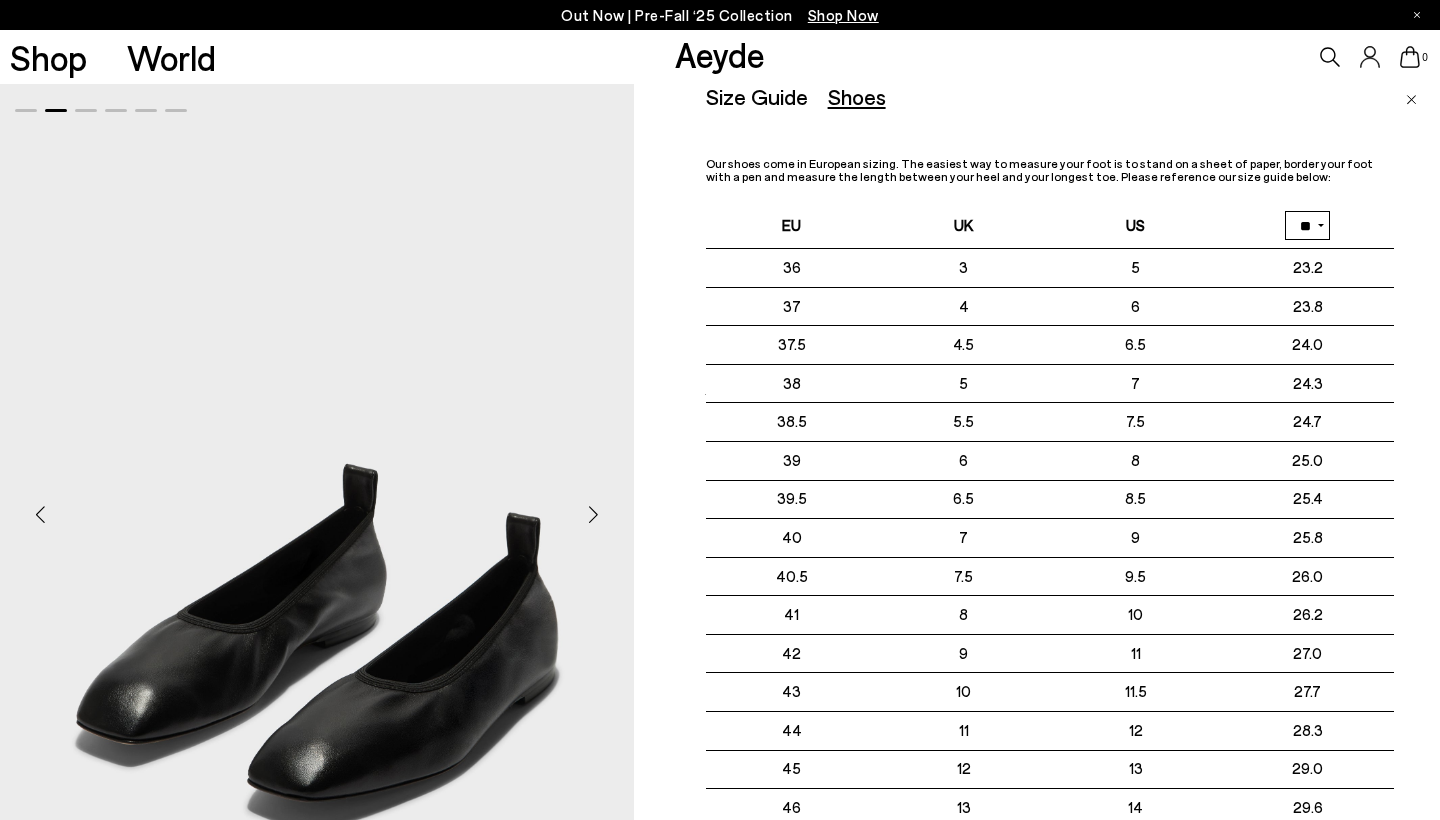 scroll, scrollTop: 0, scrollLeft: 0, axis: both 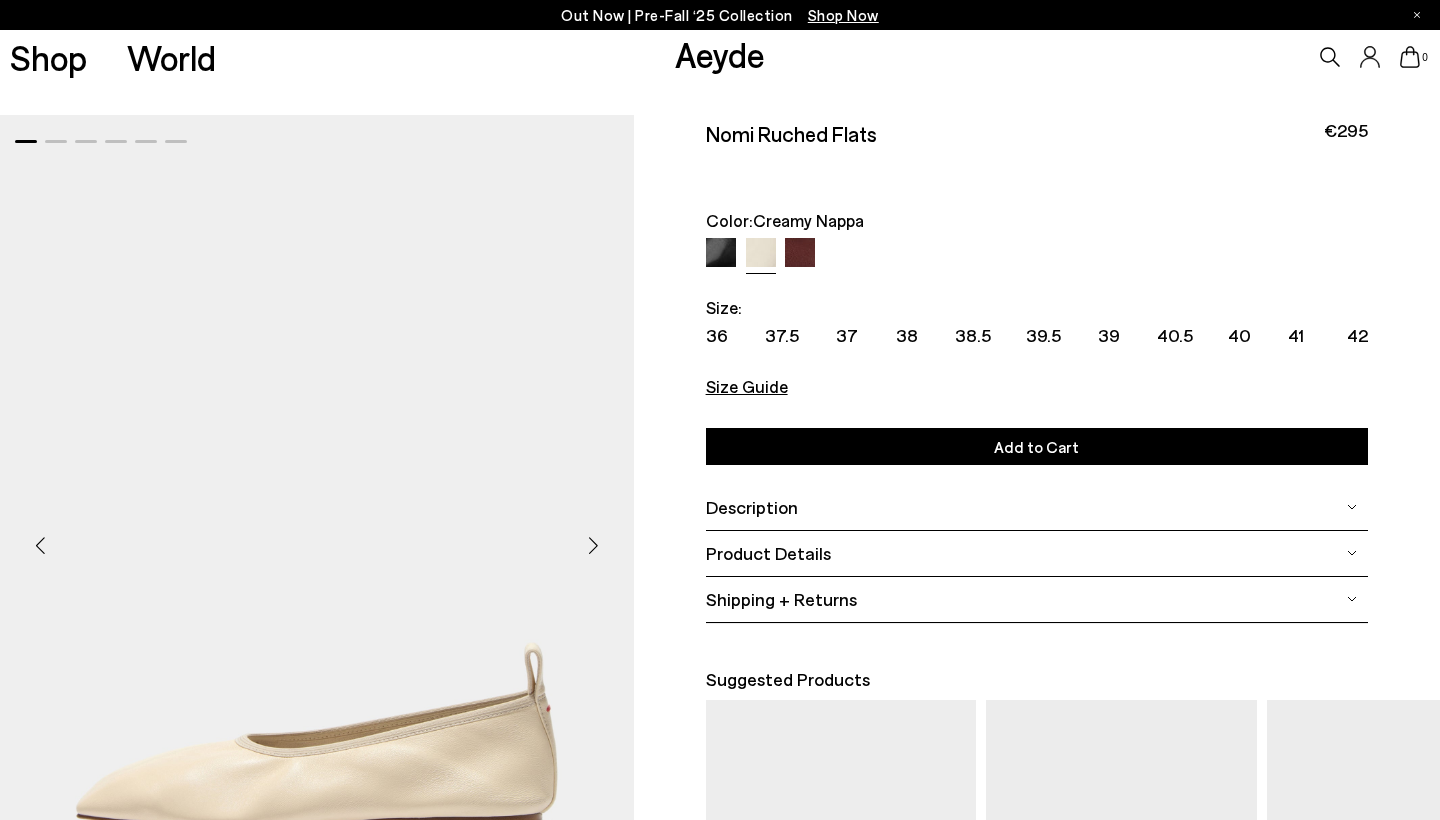 click at bounding box center [594, 546] 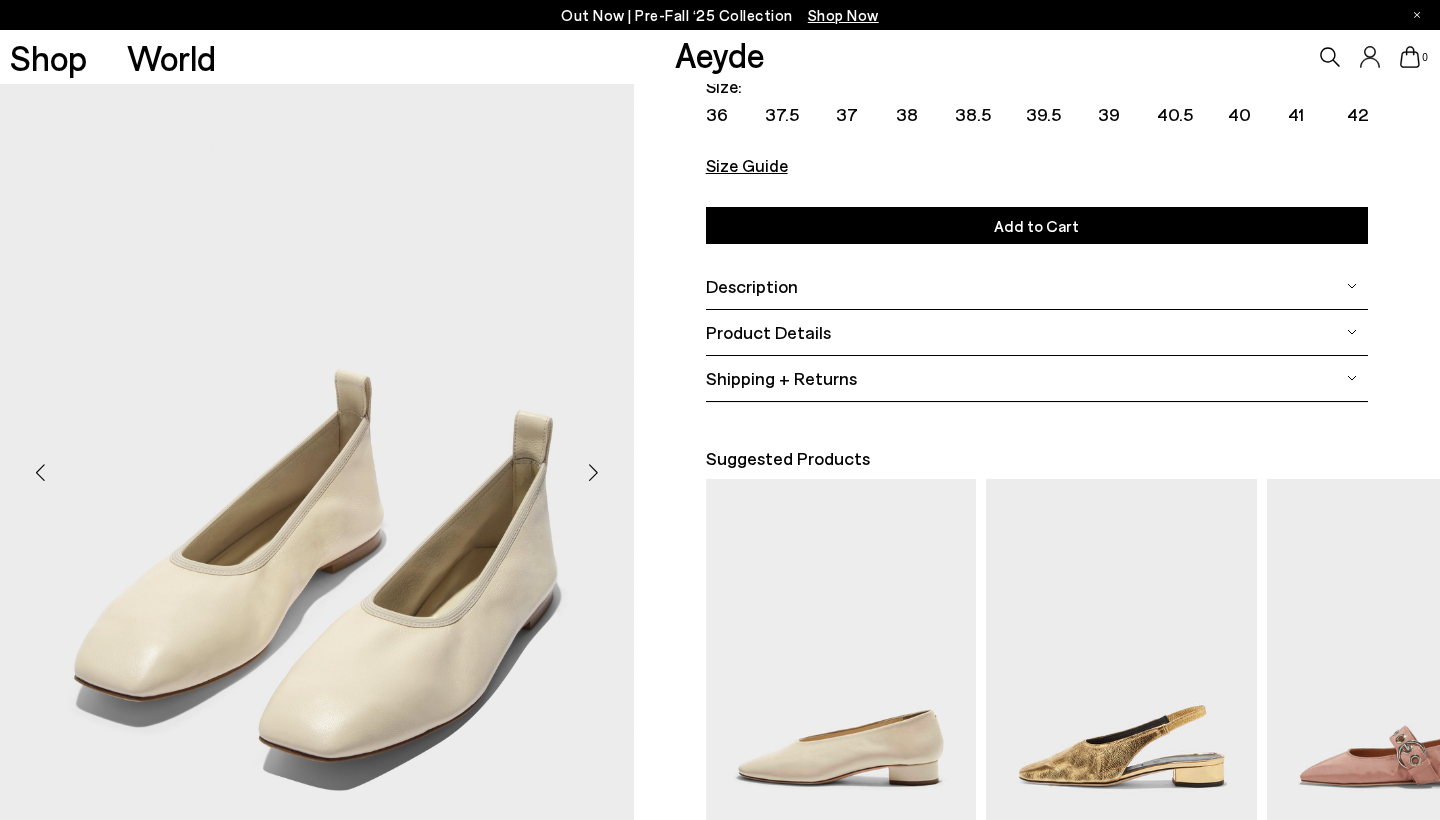scroll, scrollTop: 223, scrollLeft: 0, axis: vertical 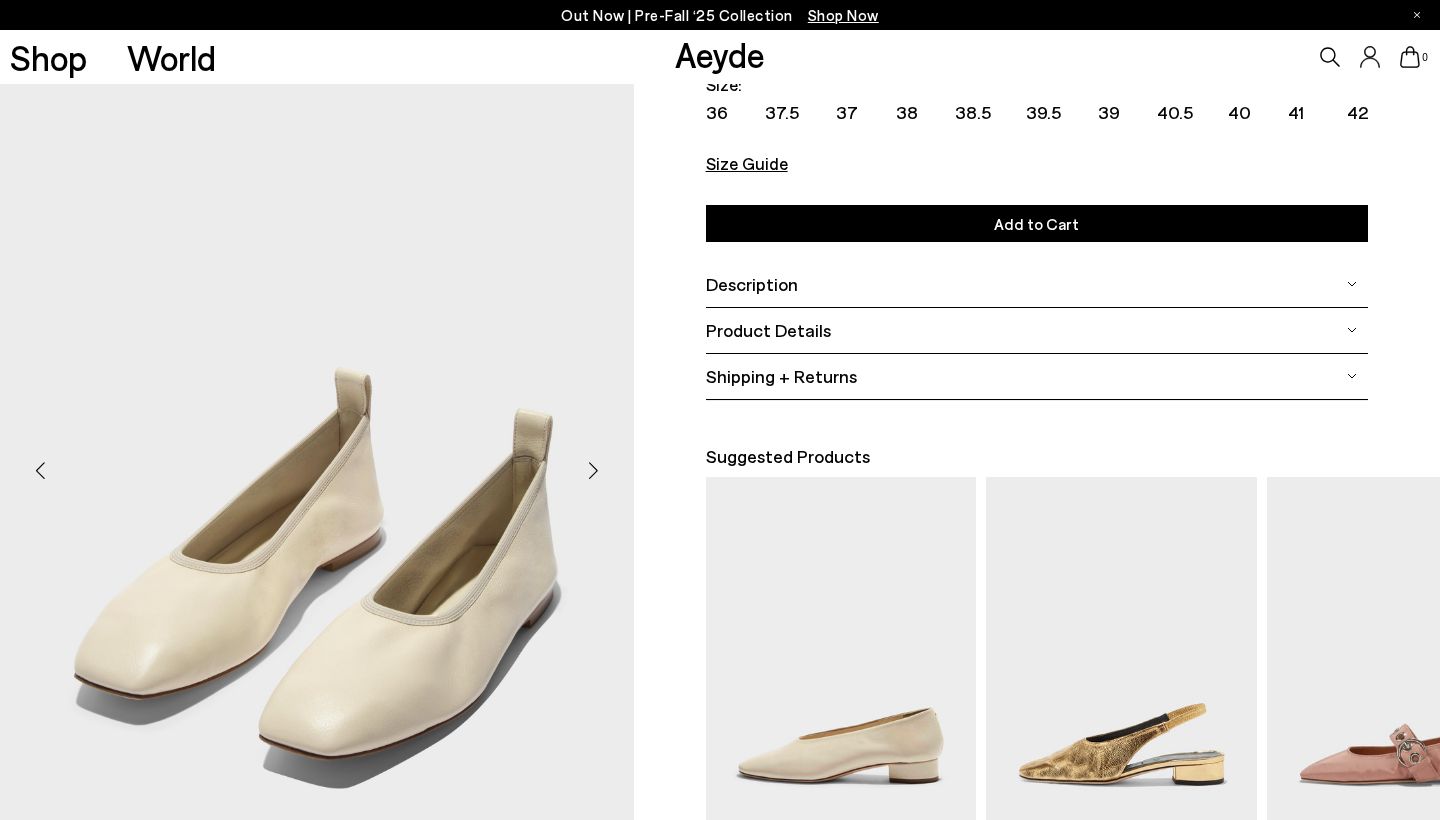 click at bounding box center [594, 471] 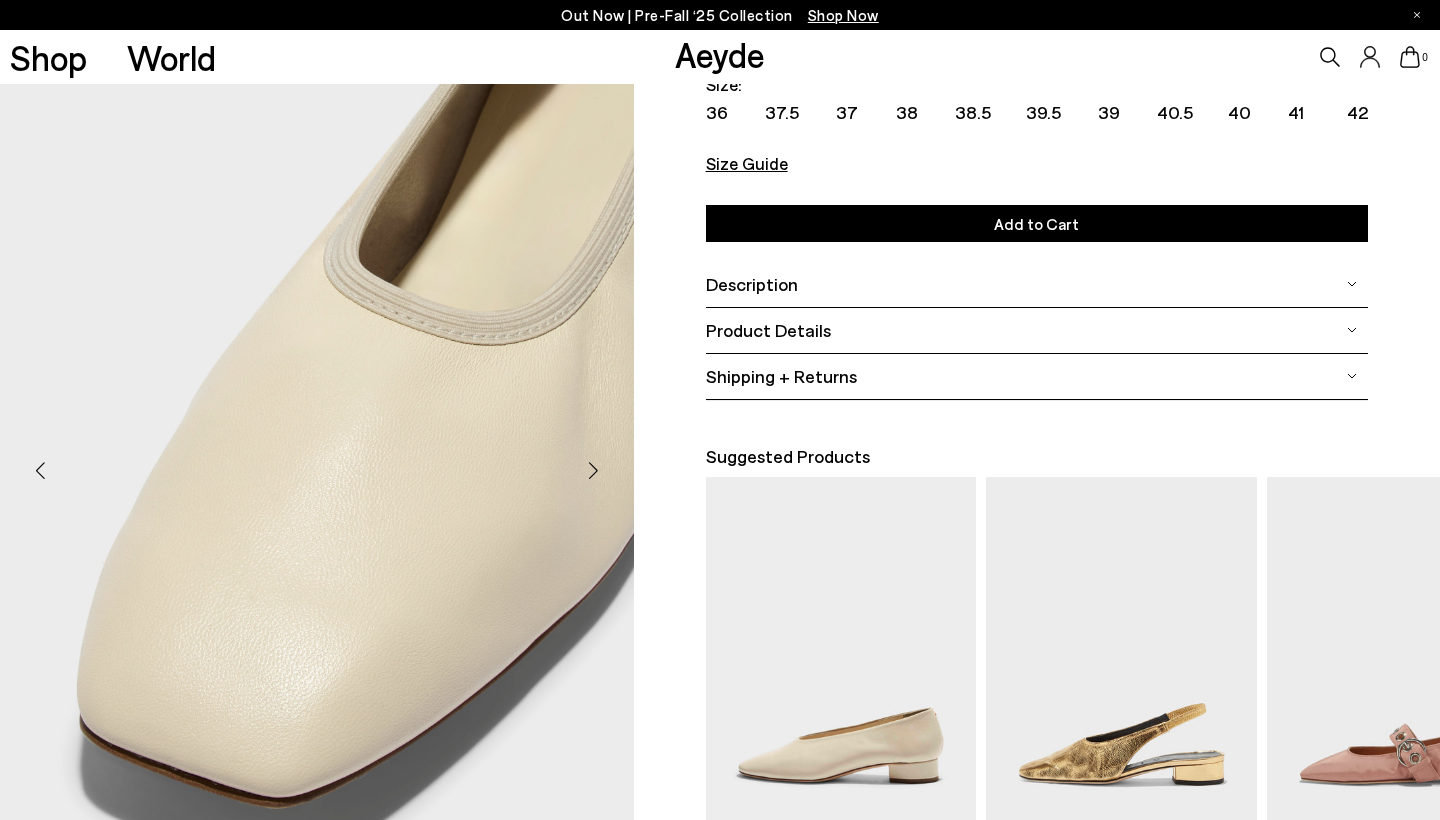 click at bounding box center (594, 471) 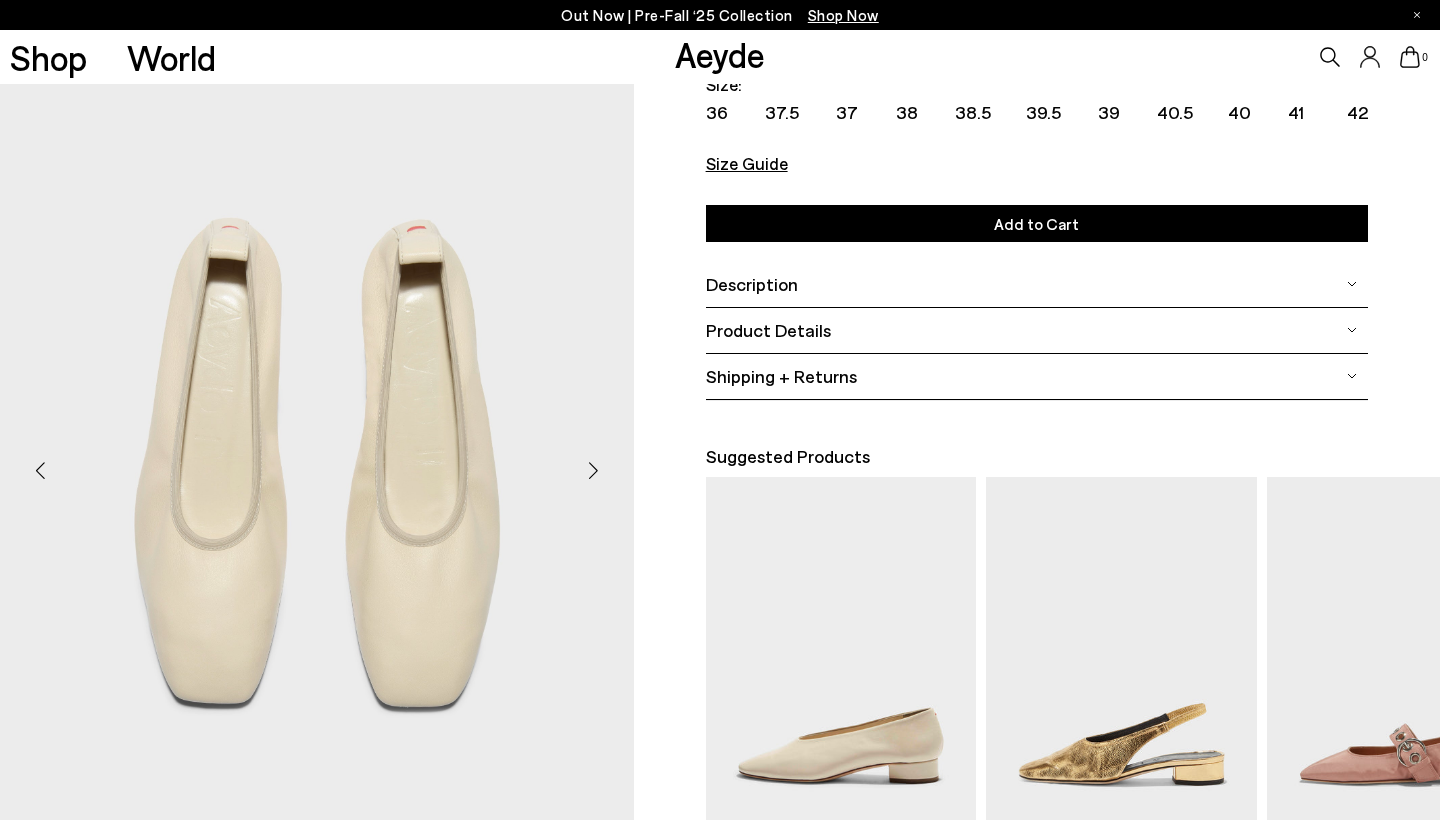 click at bounding box center [594, 471] 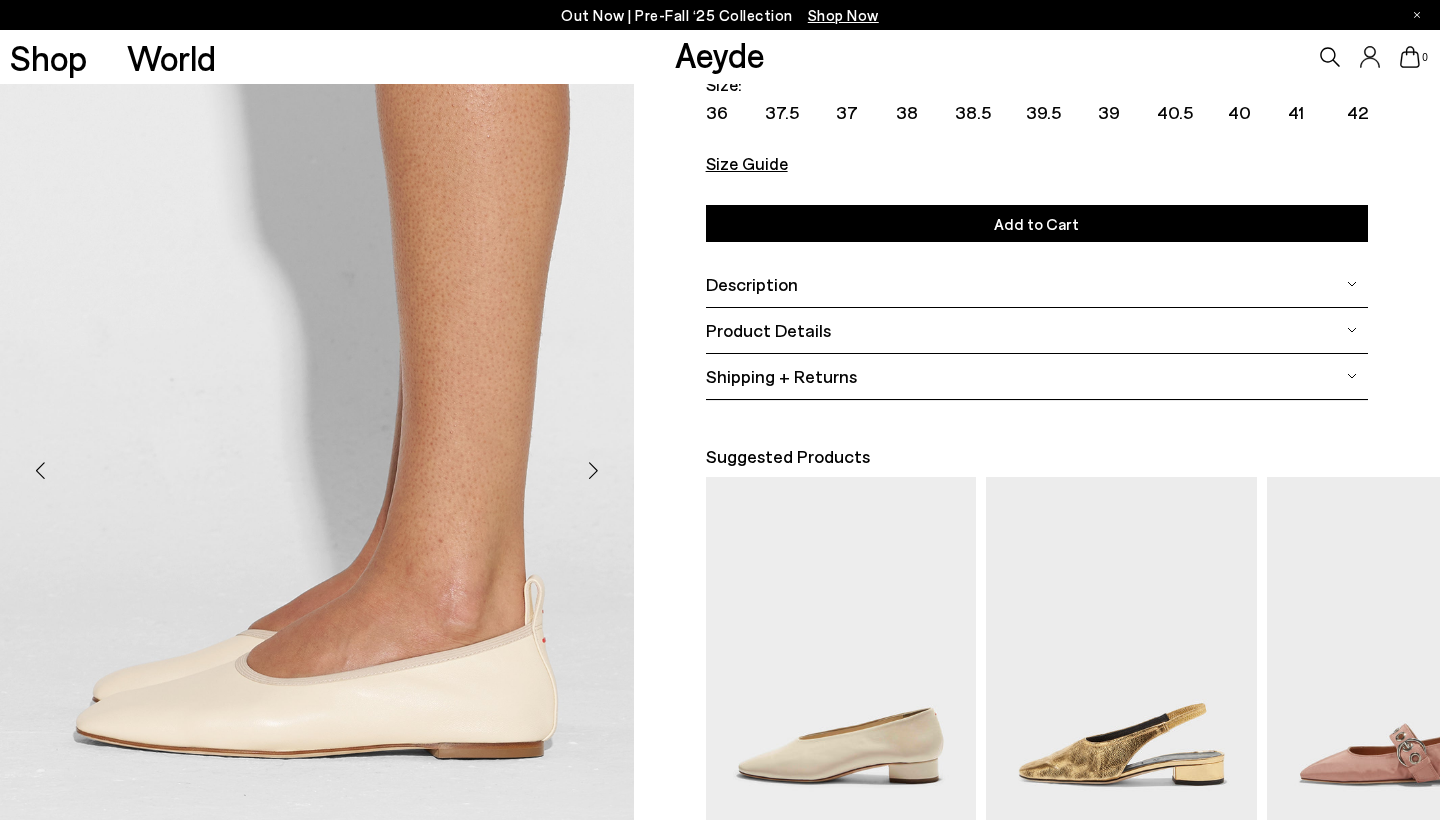 click at bounding box center (594, 471) 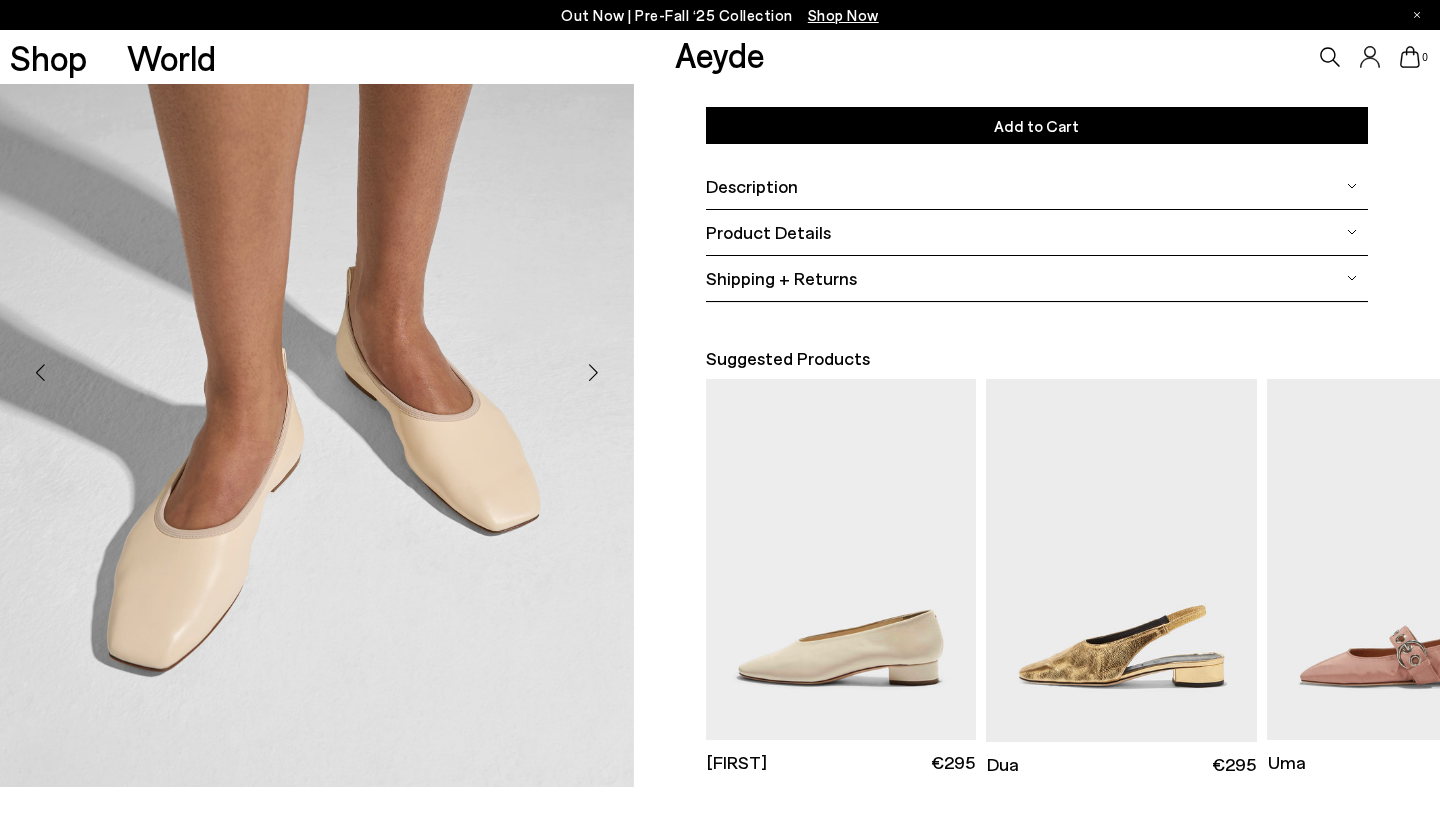scroll, scrollTop: 329, scrollLeft: 0, axis: vertical 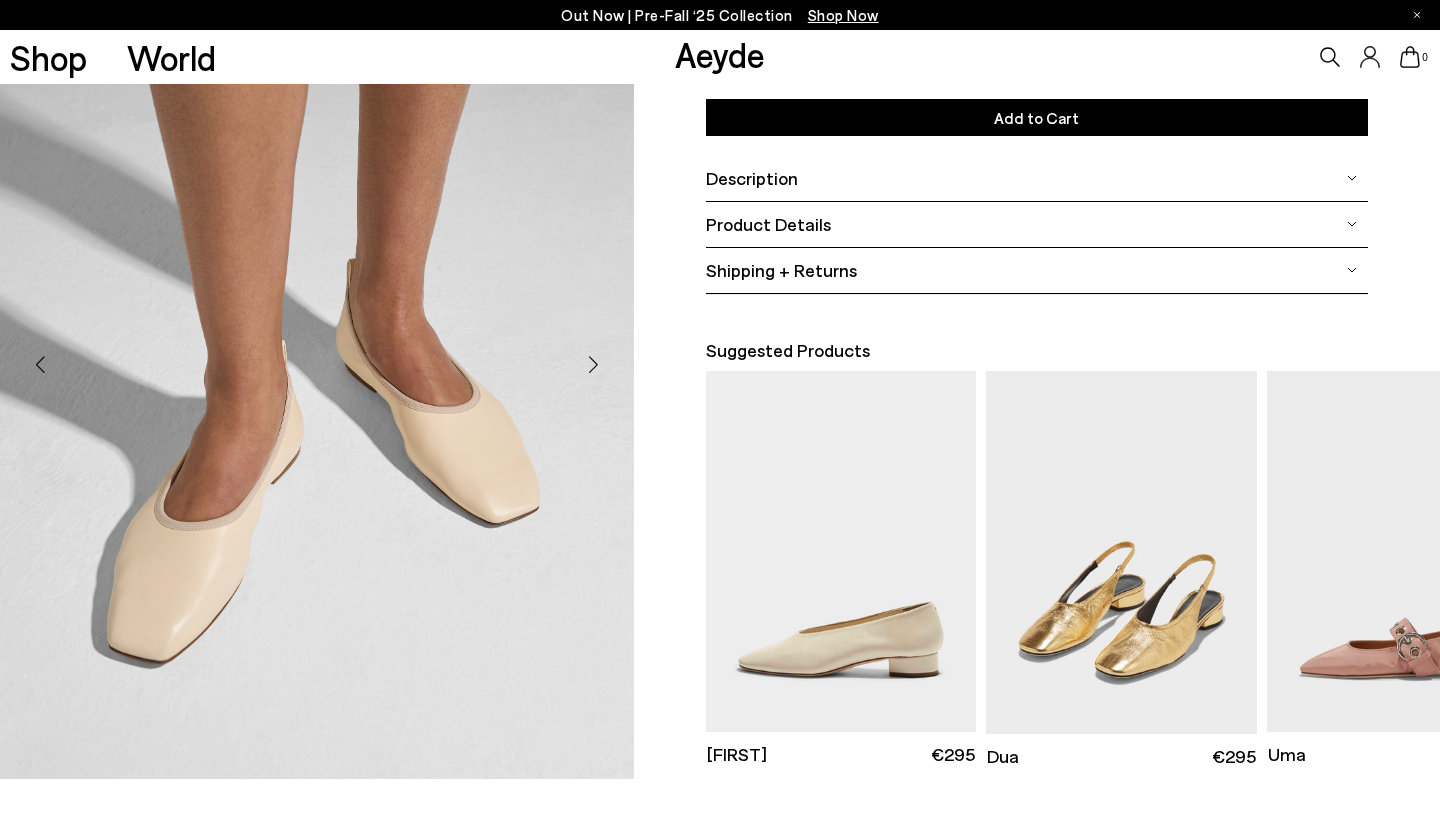 click at bounding box center [1121, 551] 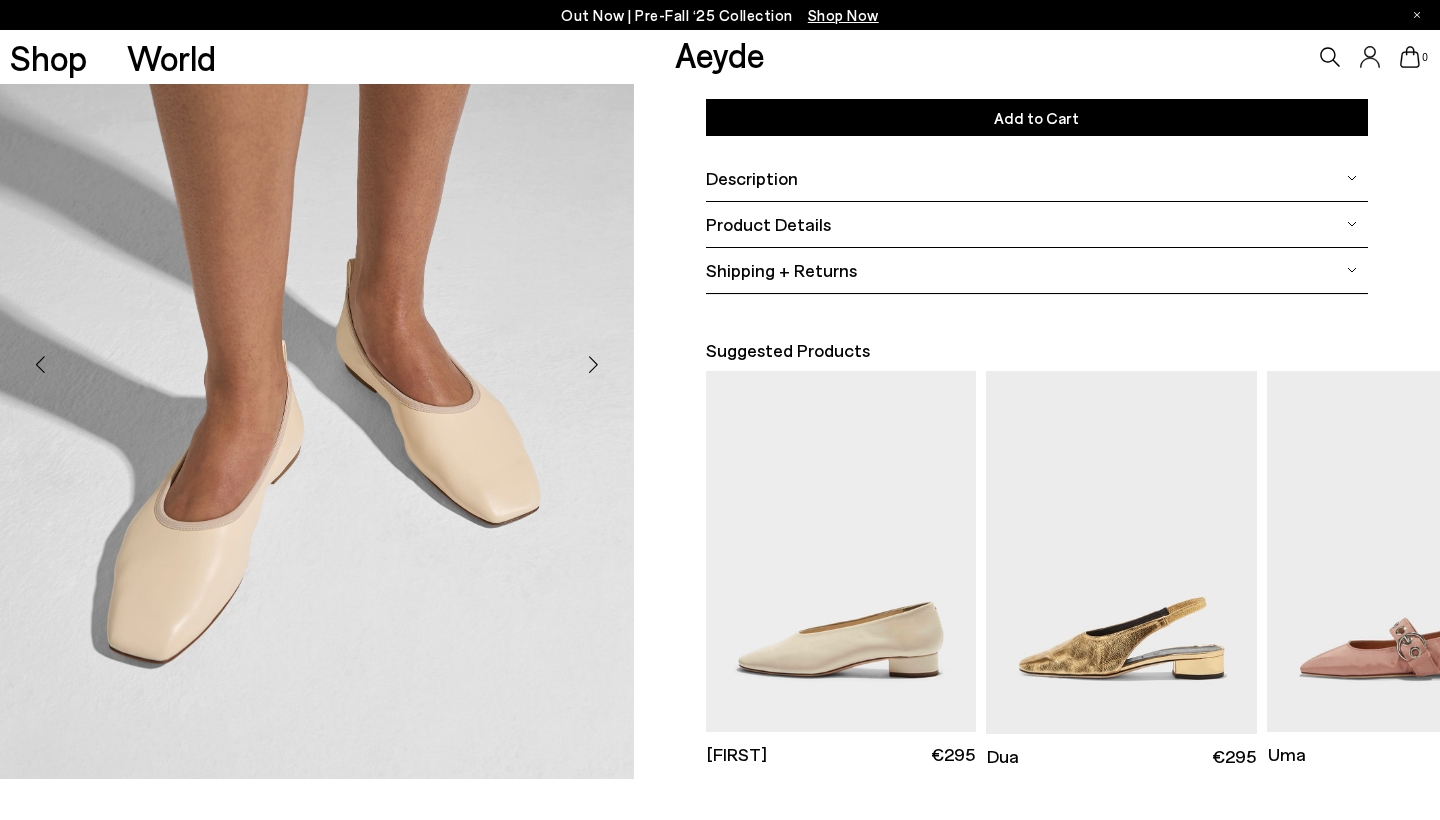 click at bounding box center (594, 365) 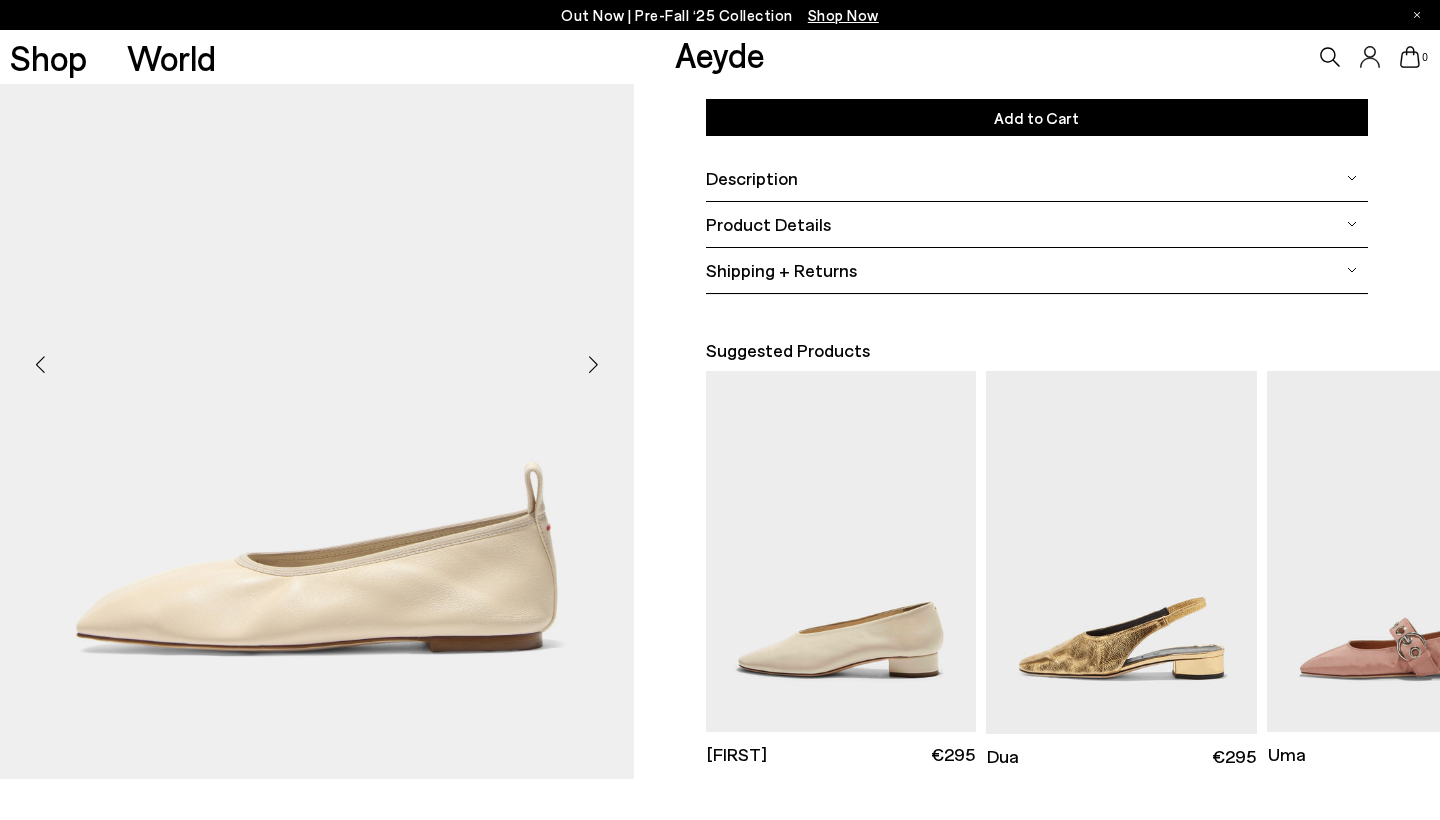 click at bounding box center (594, 365) 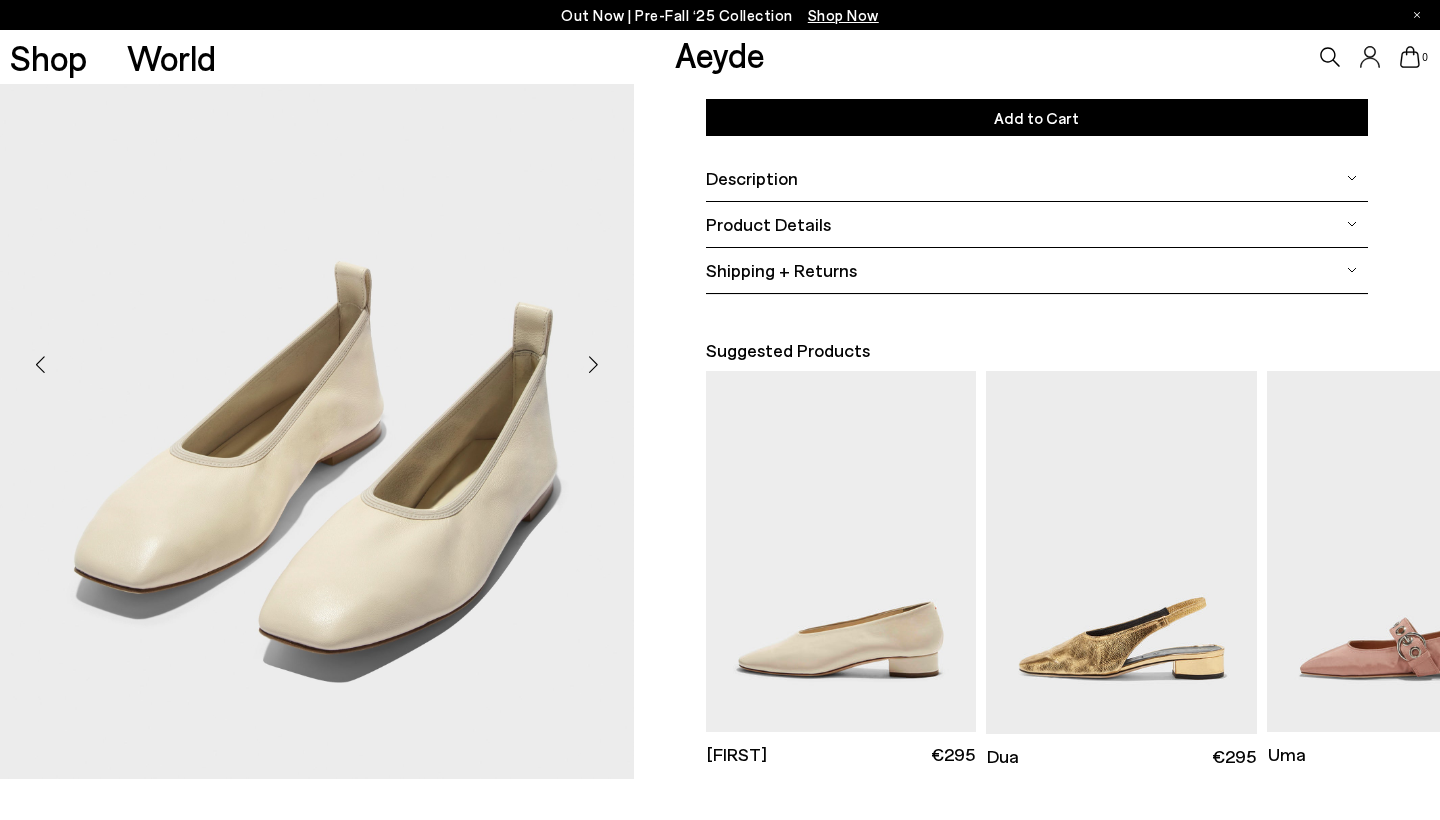 click at bounding box center [594, 365] 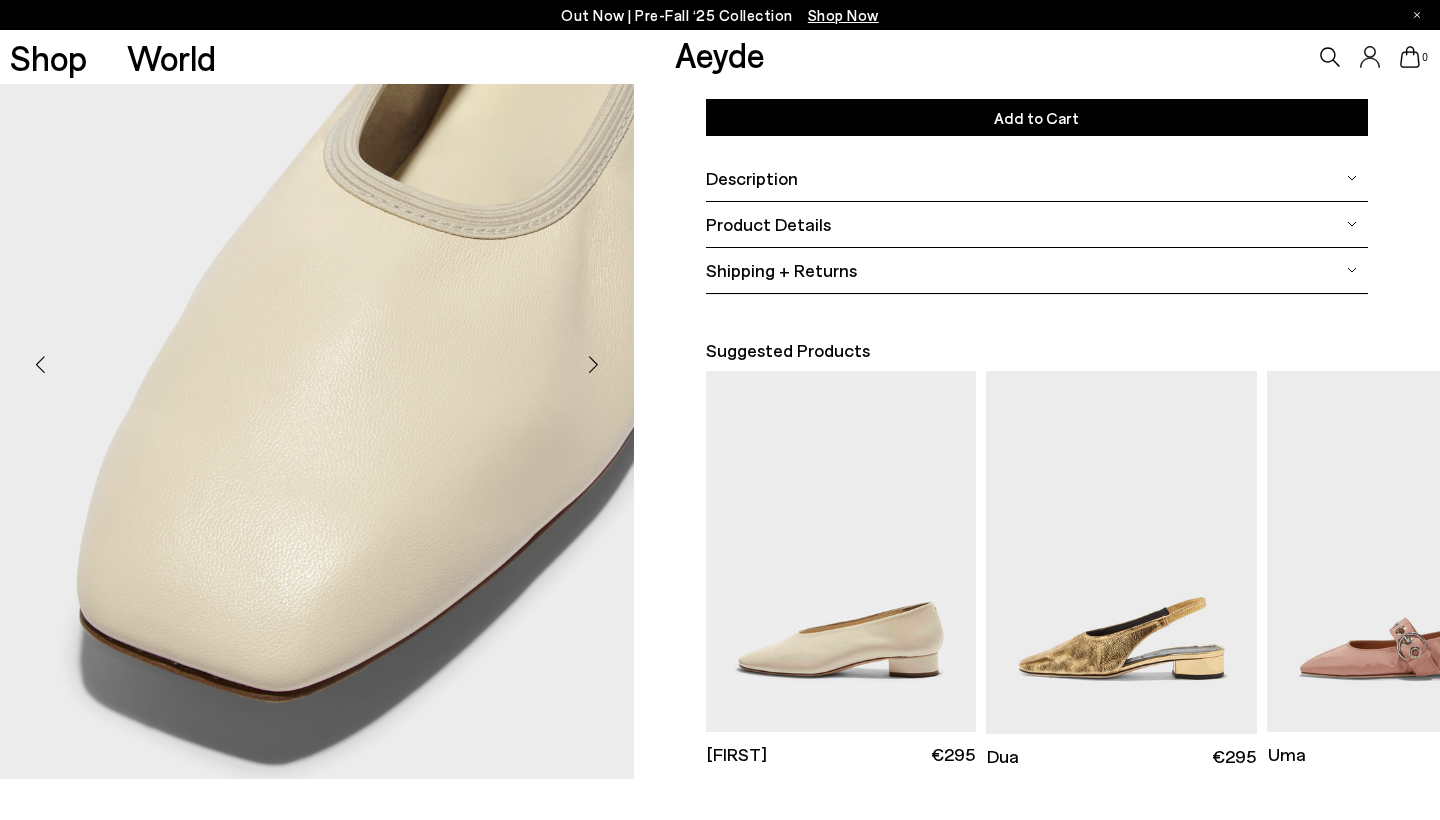 click at bounding box center (594, 365) 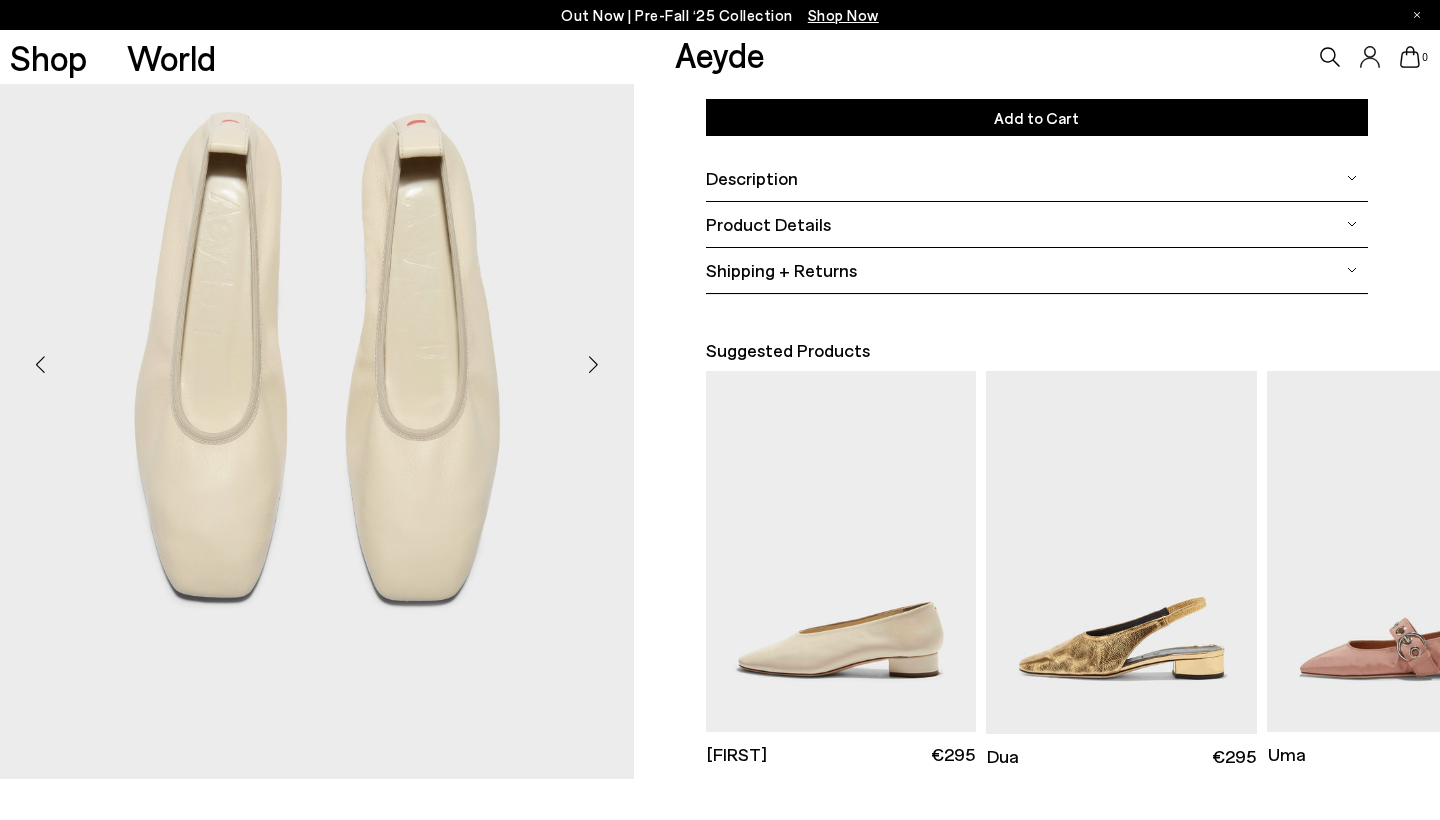 click at bounding box center [594, 365] 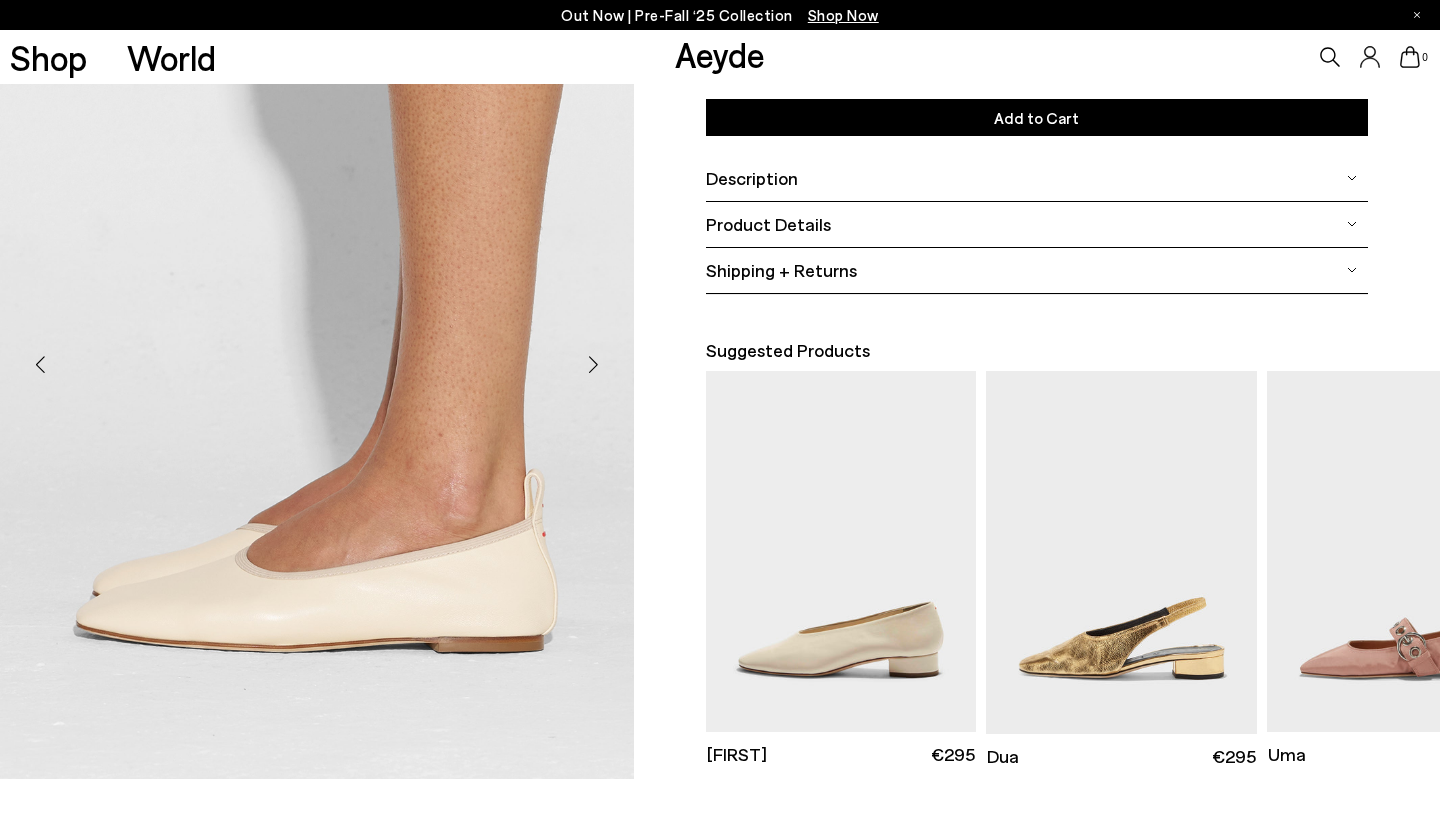 click at bounding box center [594, 365] 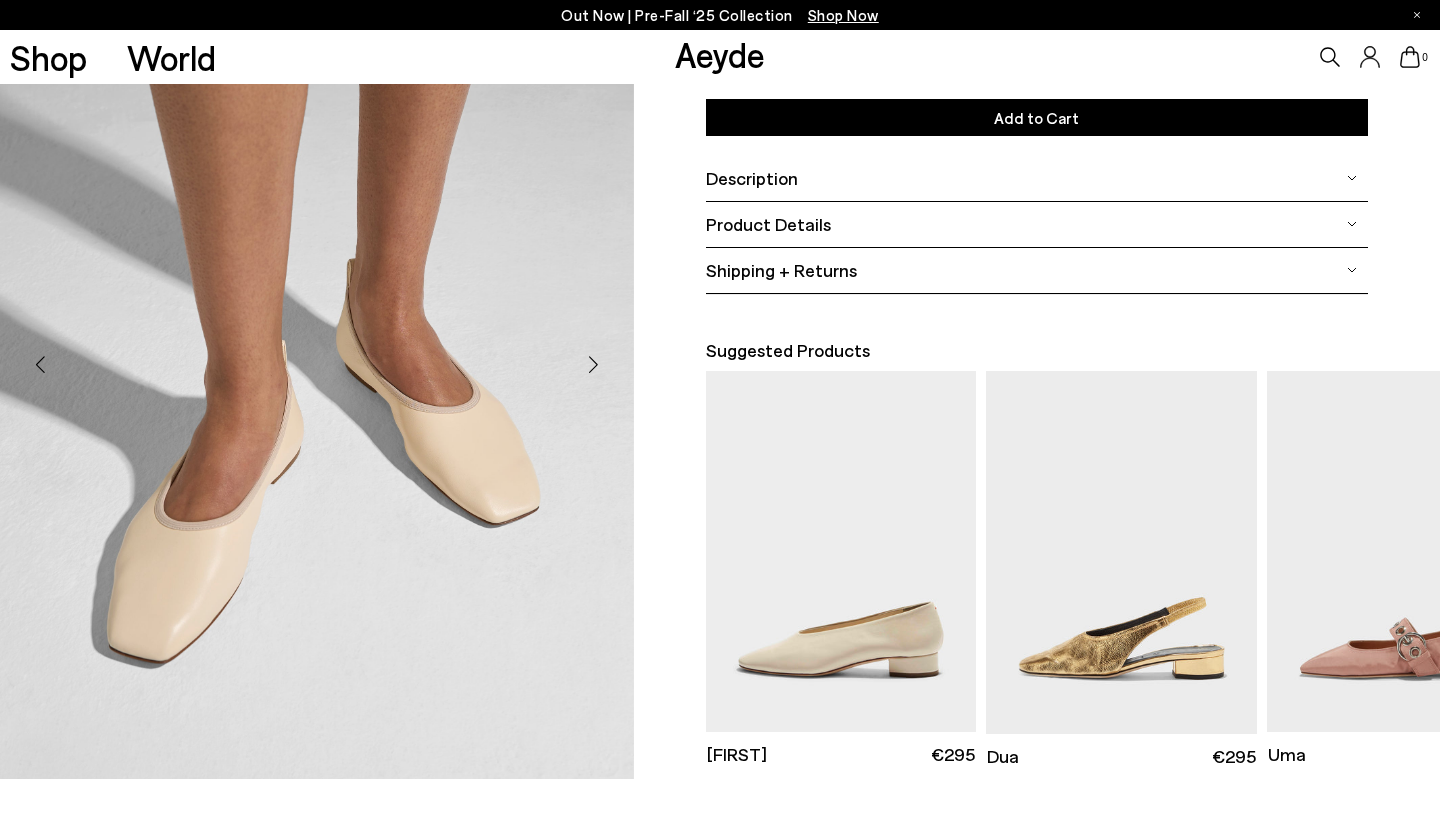 click at bounding box center [594, 365] 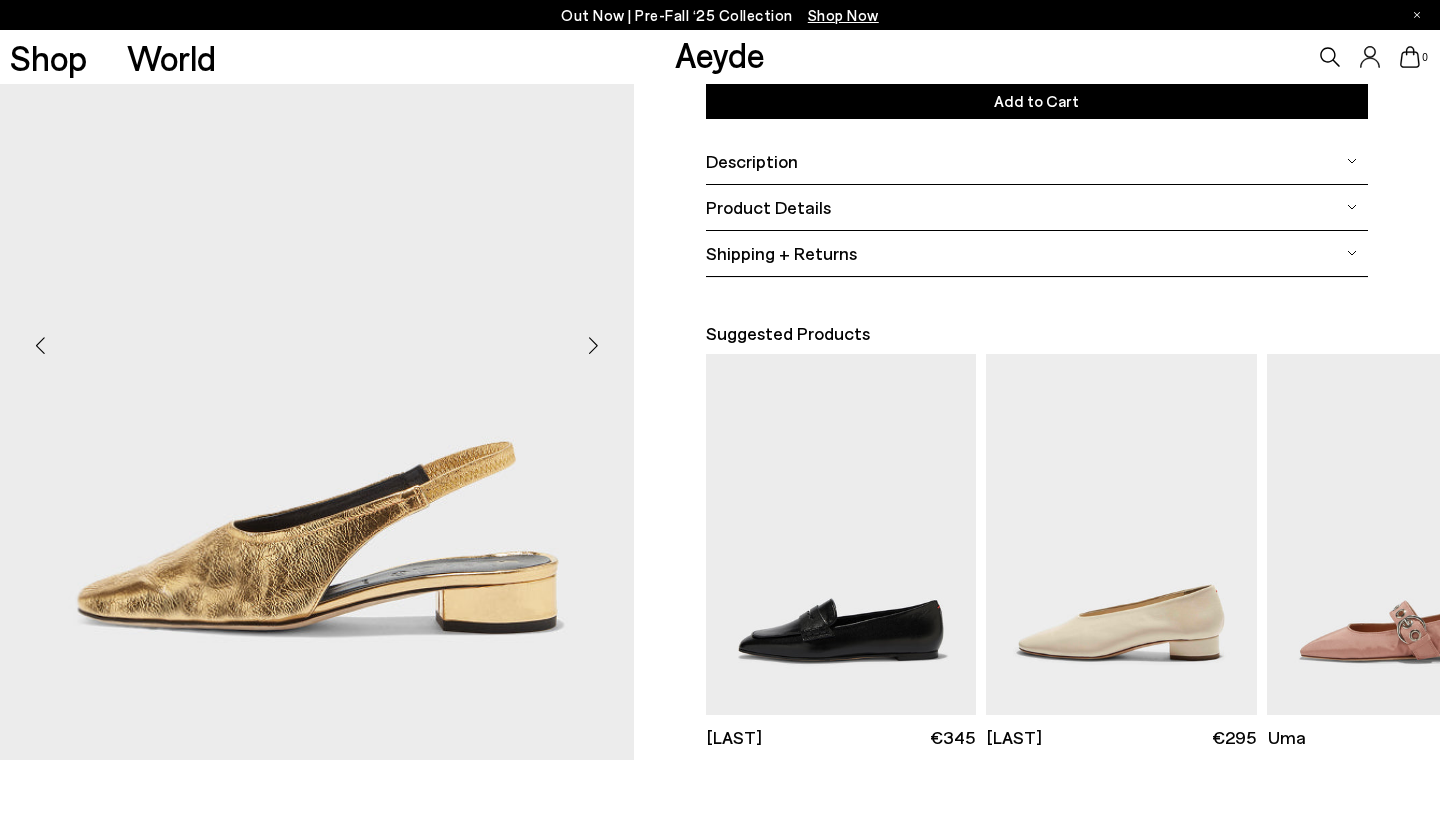 scroll, scrollTop: 347, scrollLeft: 0, axis: vertical 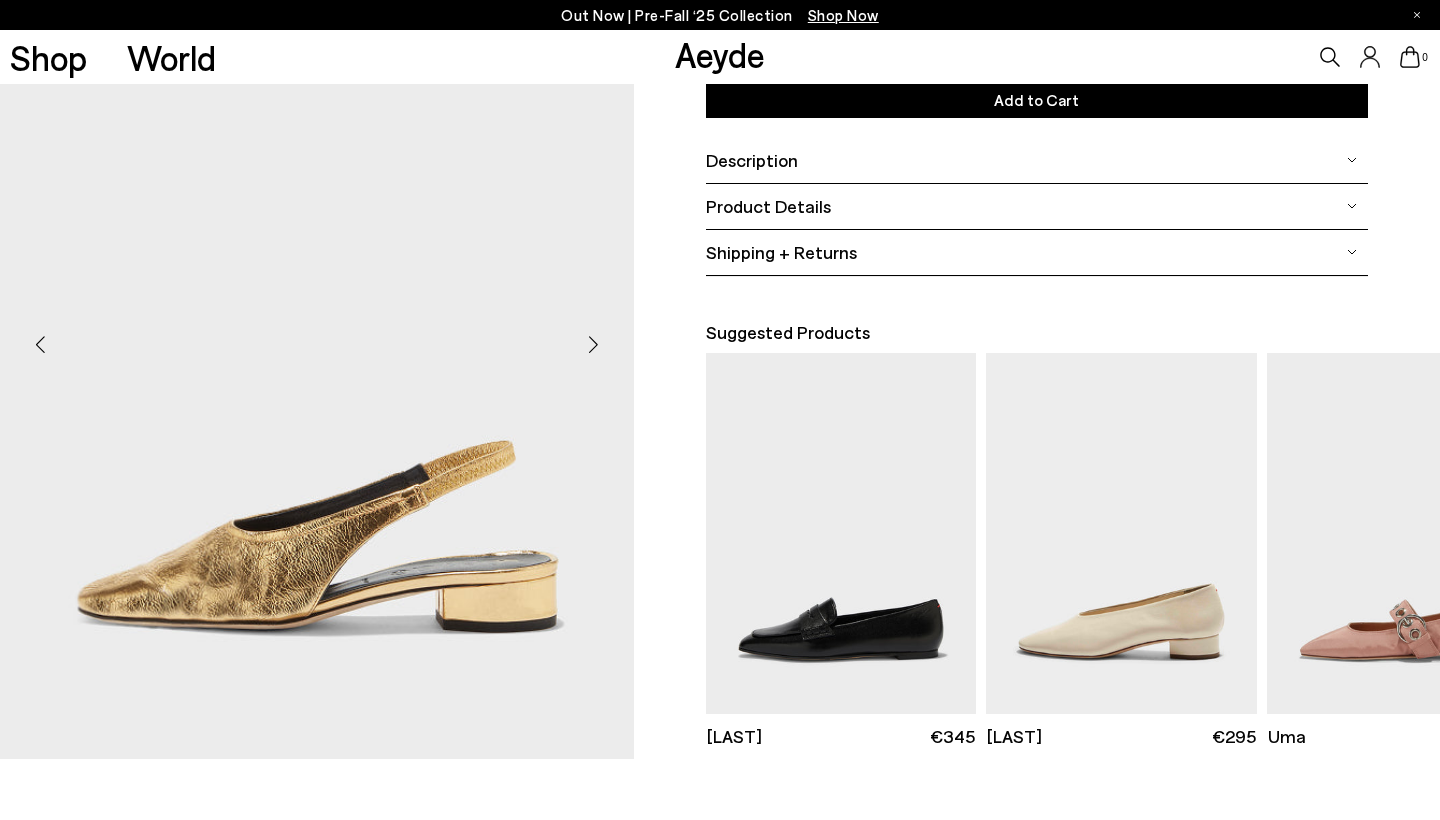 click at bounding box center (594, 345) 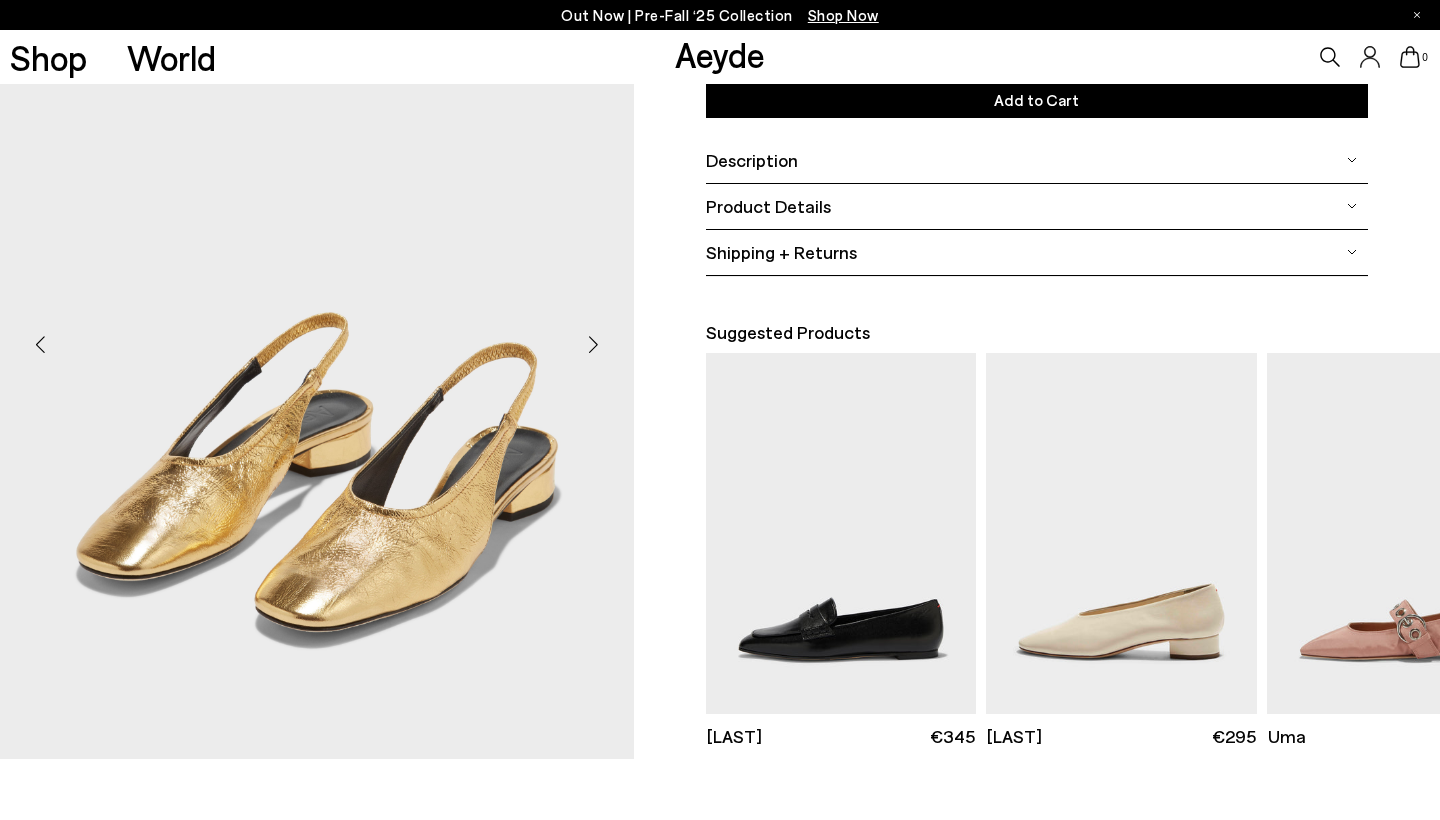 click at bounding box center (594, 345) 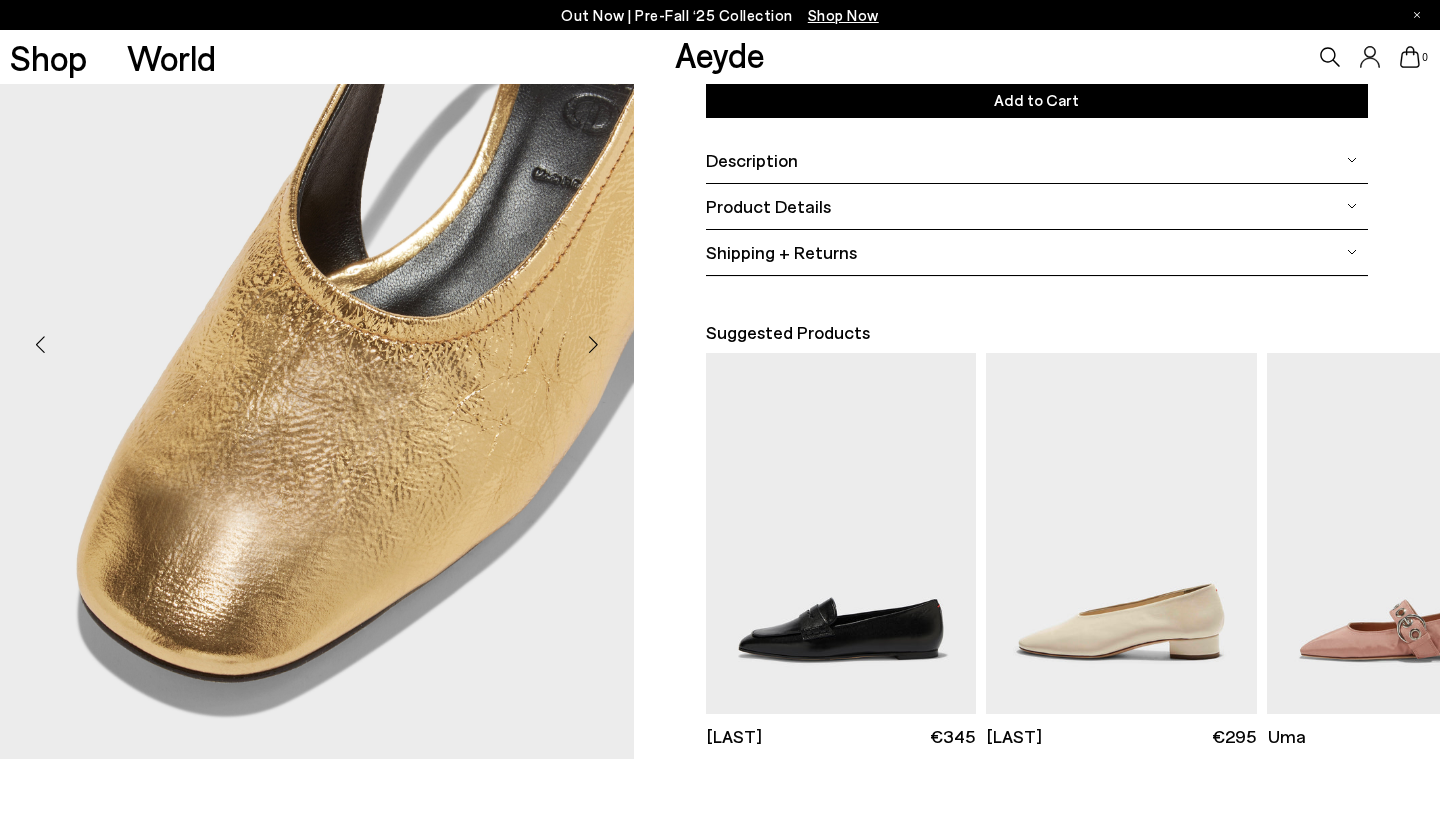 click at bounding box center [594, 345] 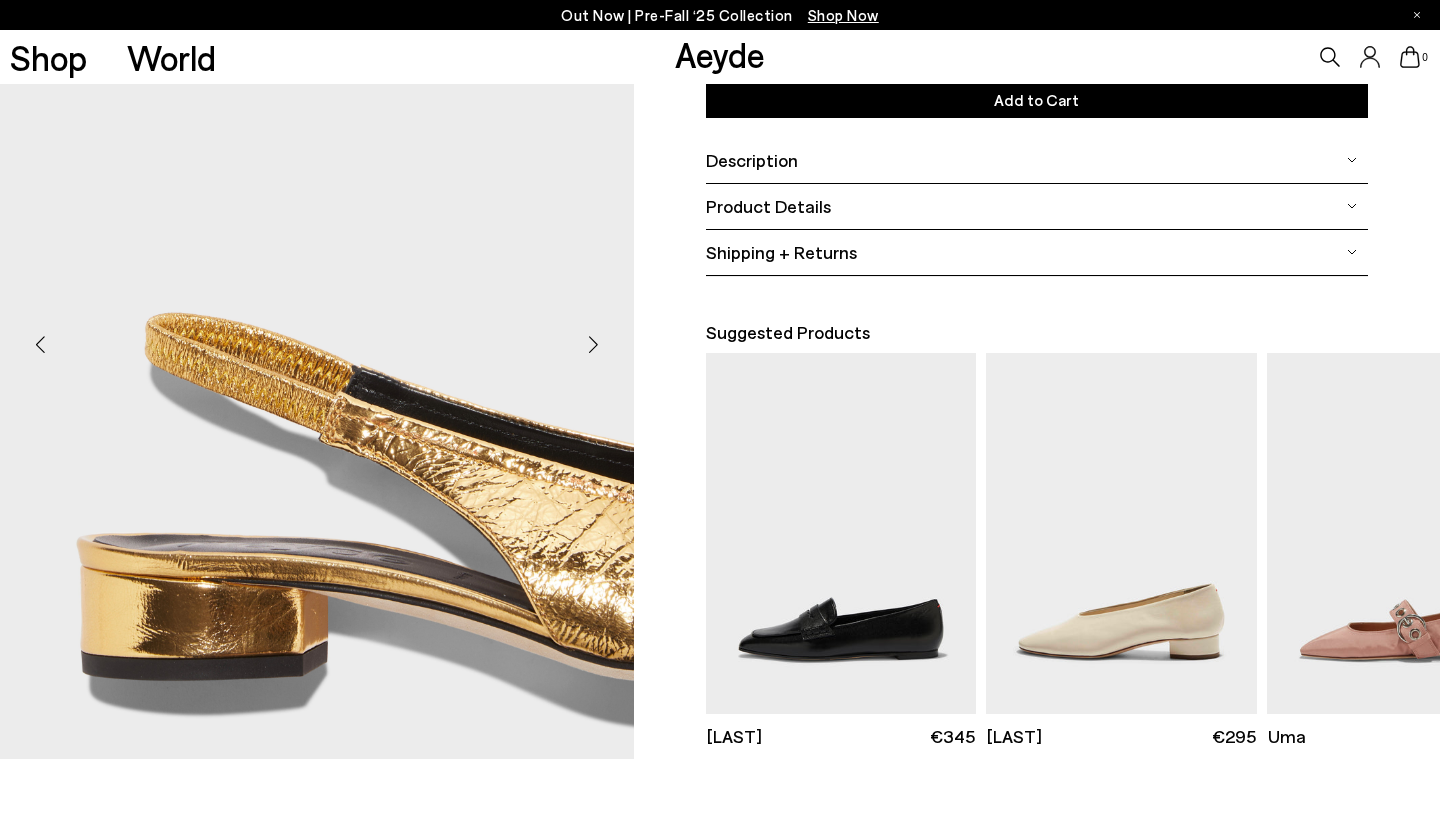 click at bounding box center [594, 345] 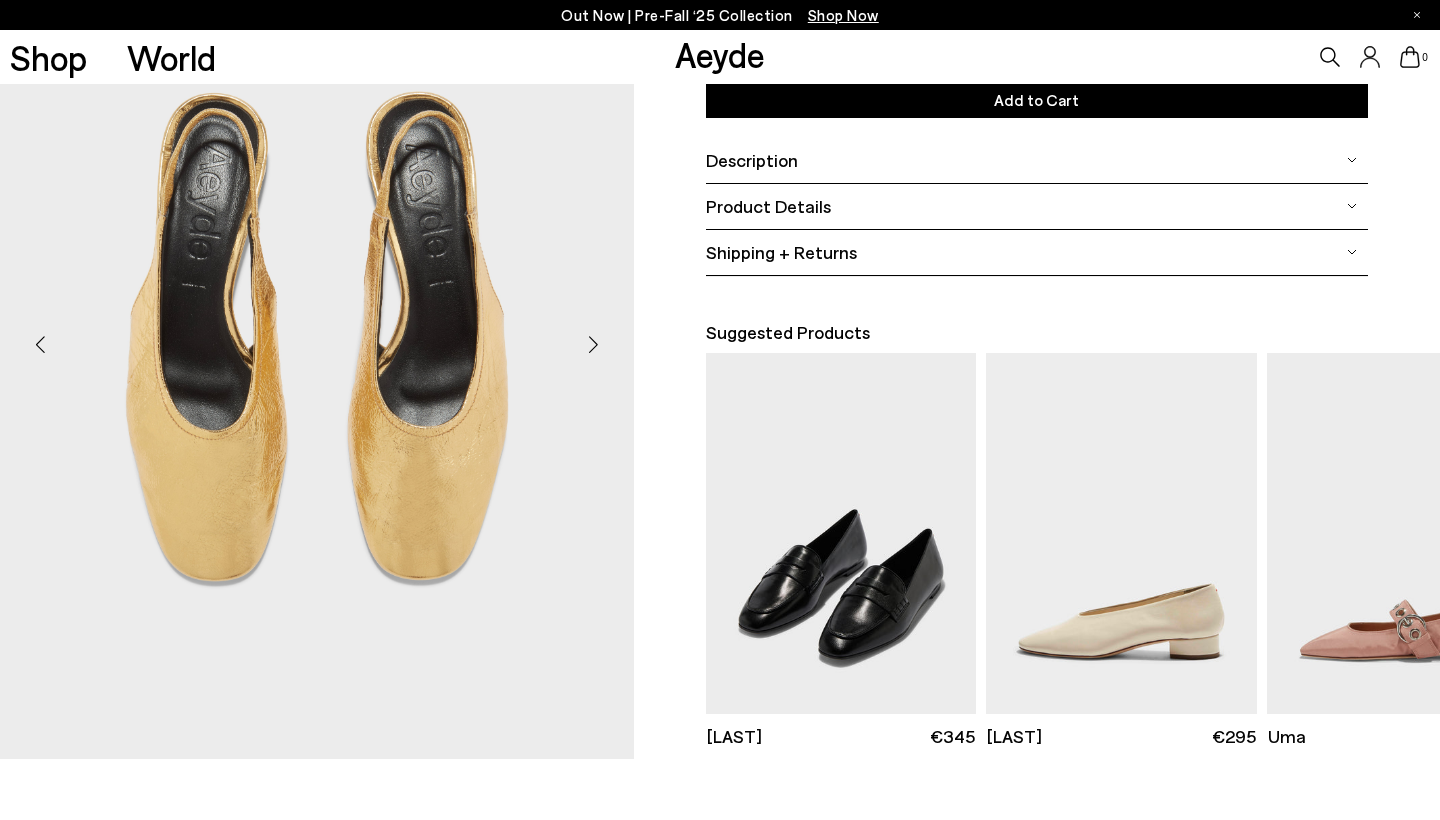click at bounding box center [841, 533] 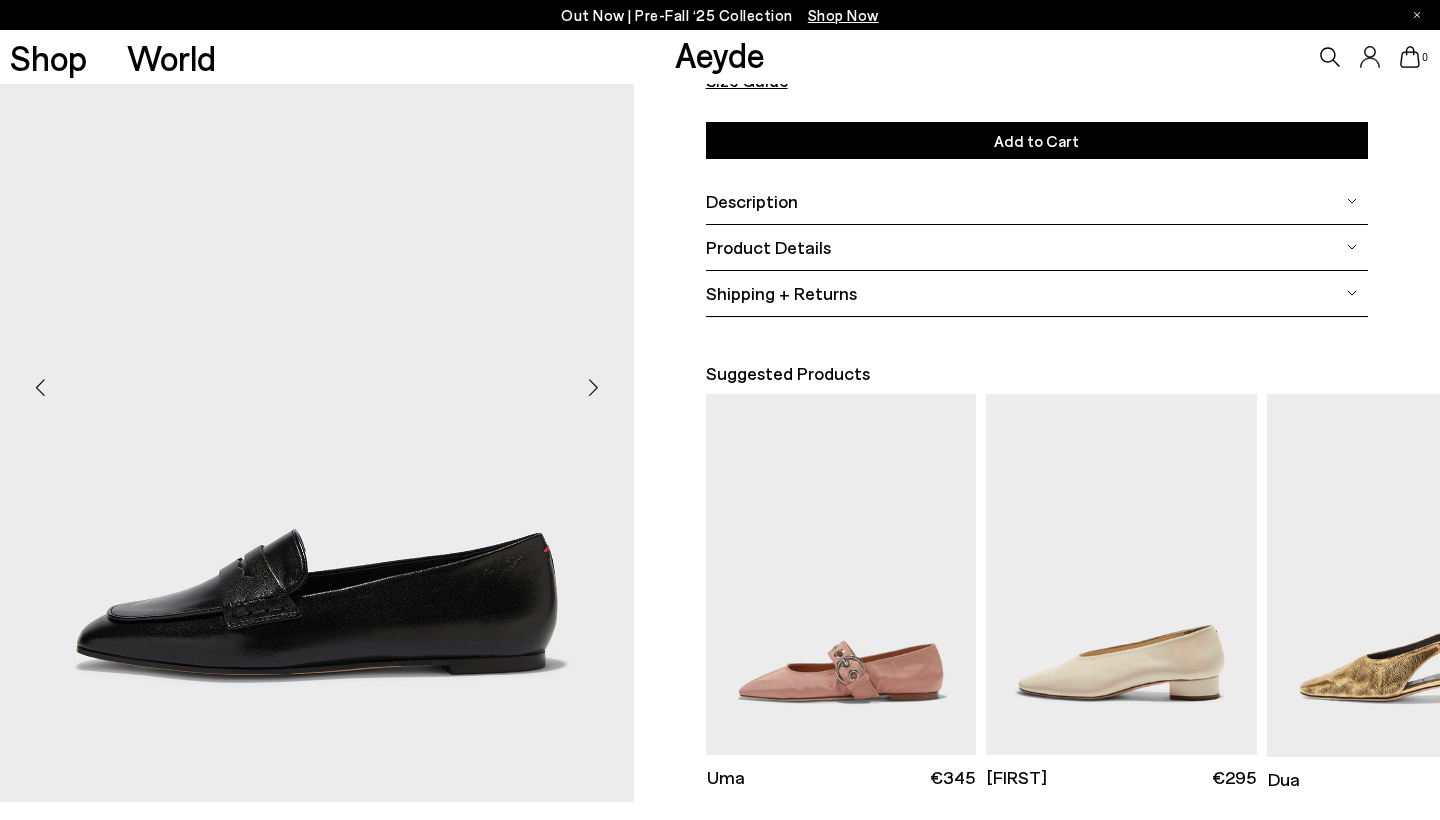 scroll, scrollTop: 275, scrollLeft: 0, axis: vertical 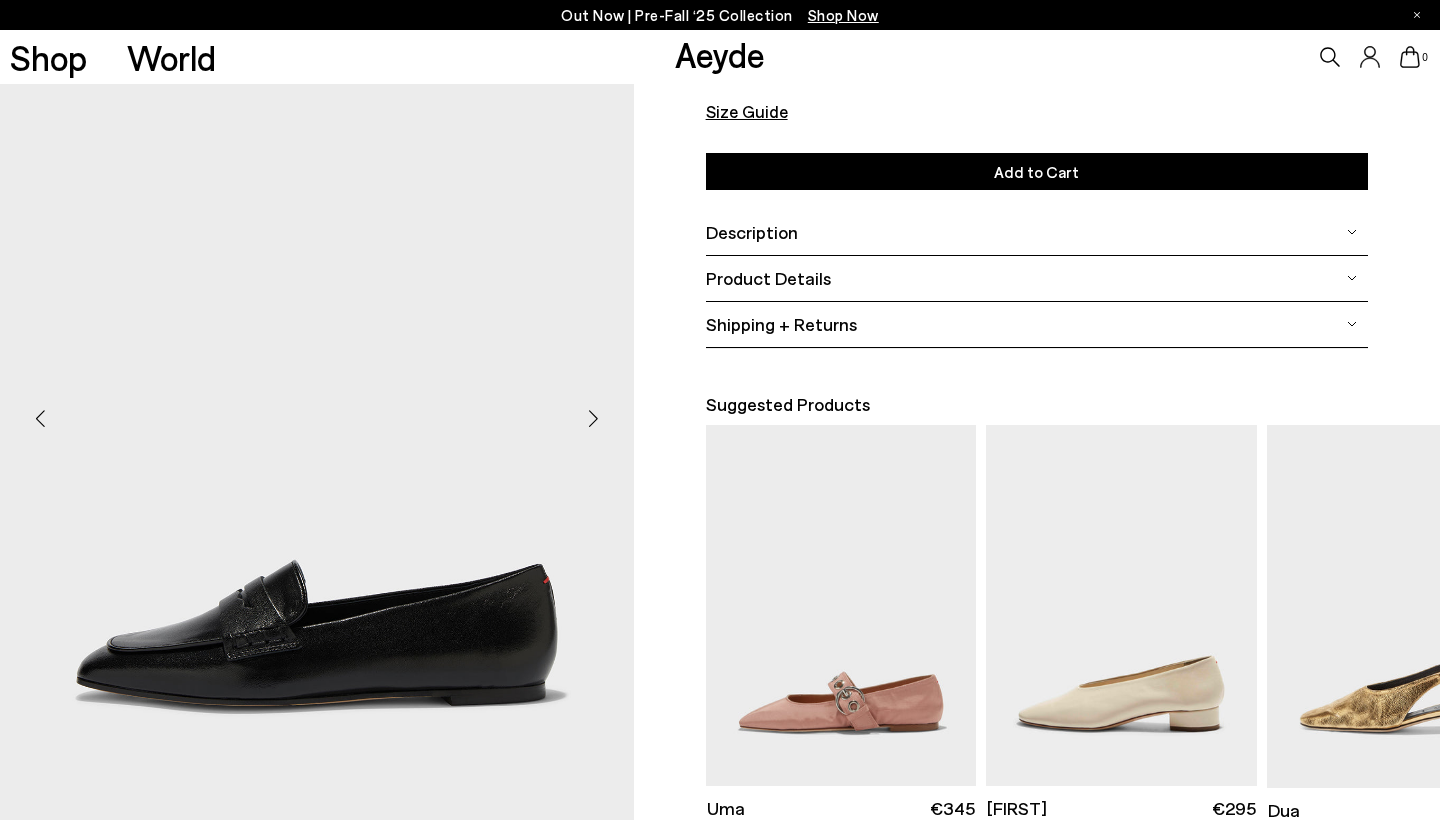click at bounding box center [594, 419] 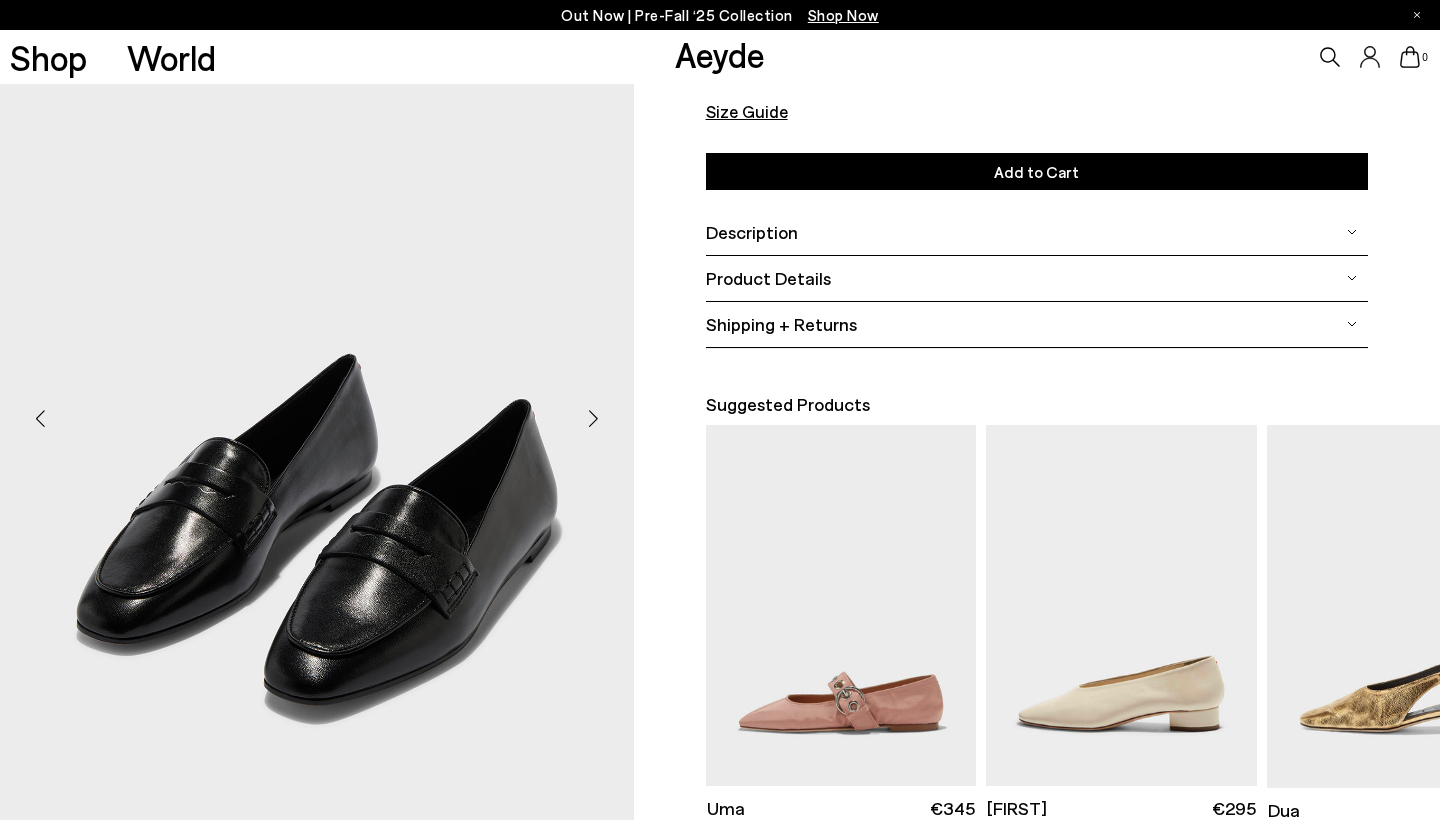 click at bounding box center [594, 419] 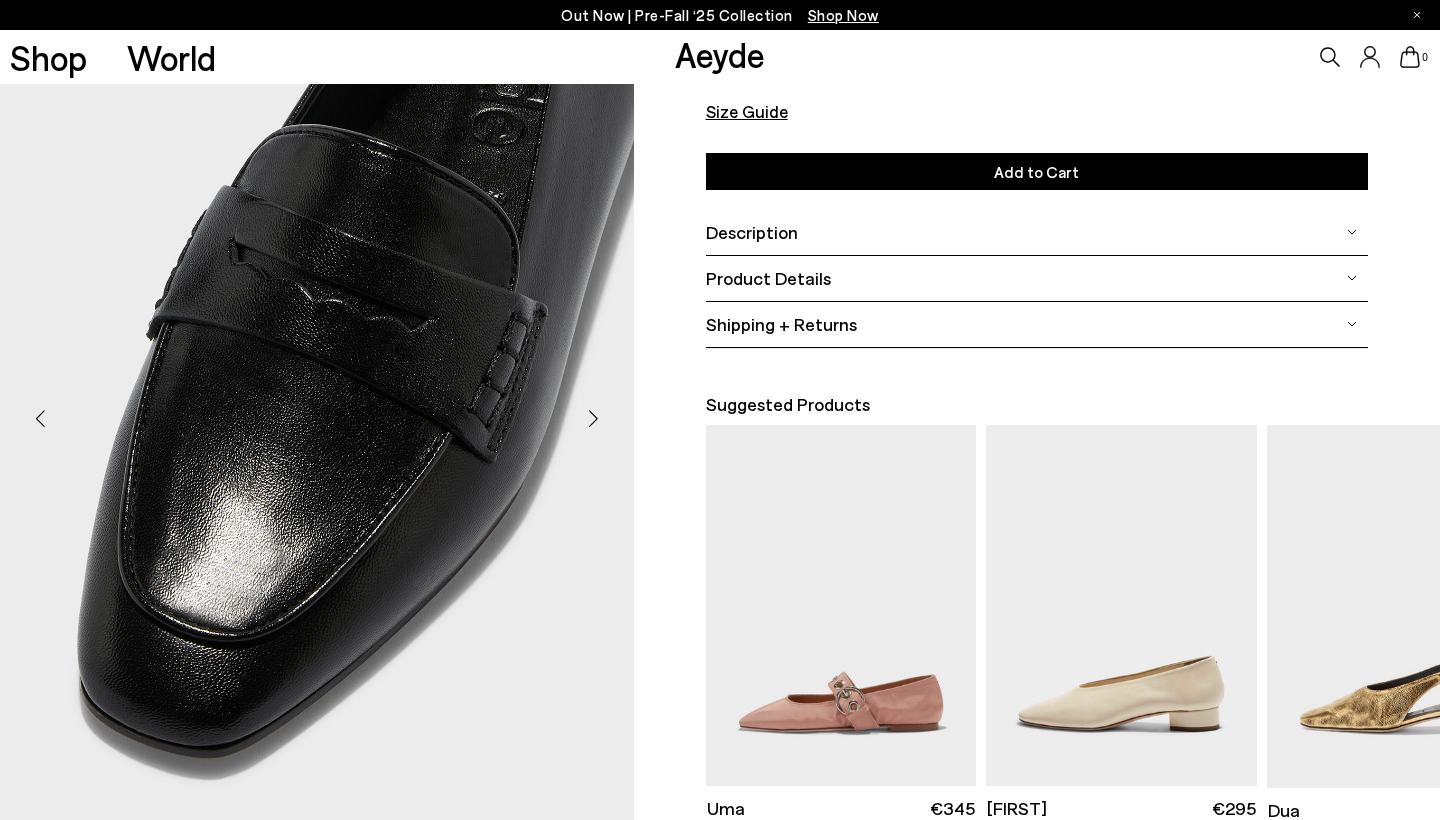 click at bounding box center [594, 419] 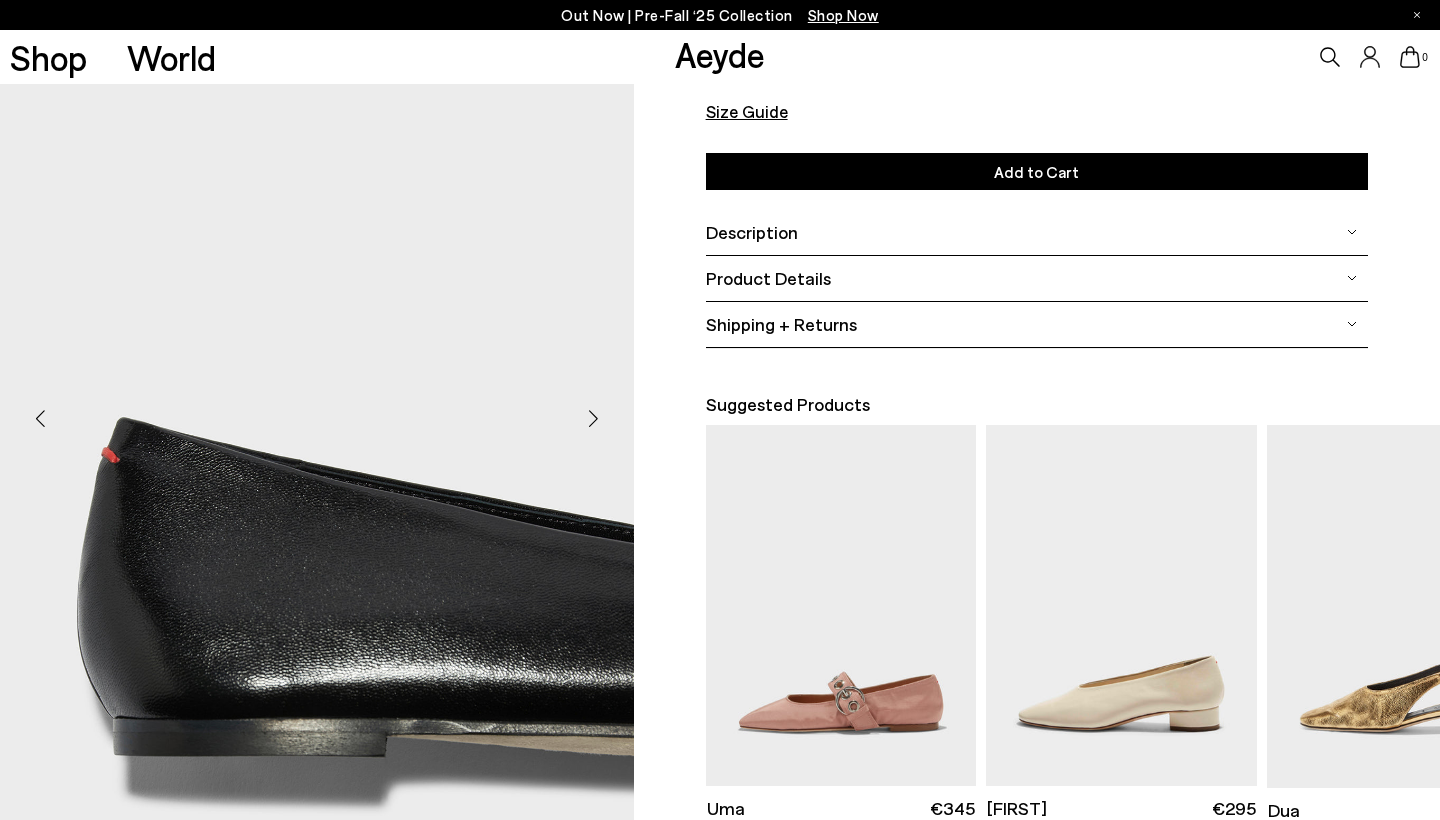 click at bounding box center [594, 419] 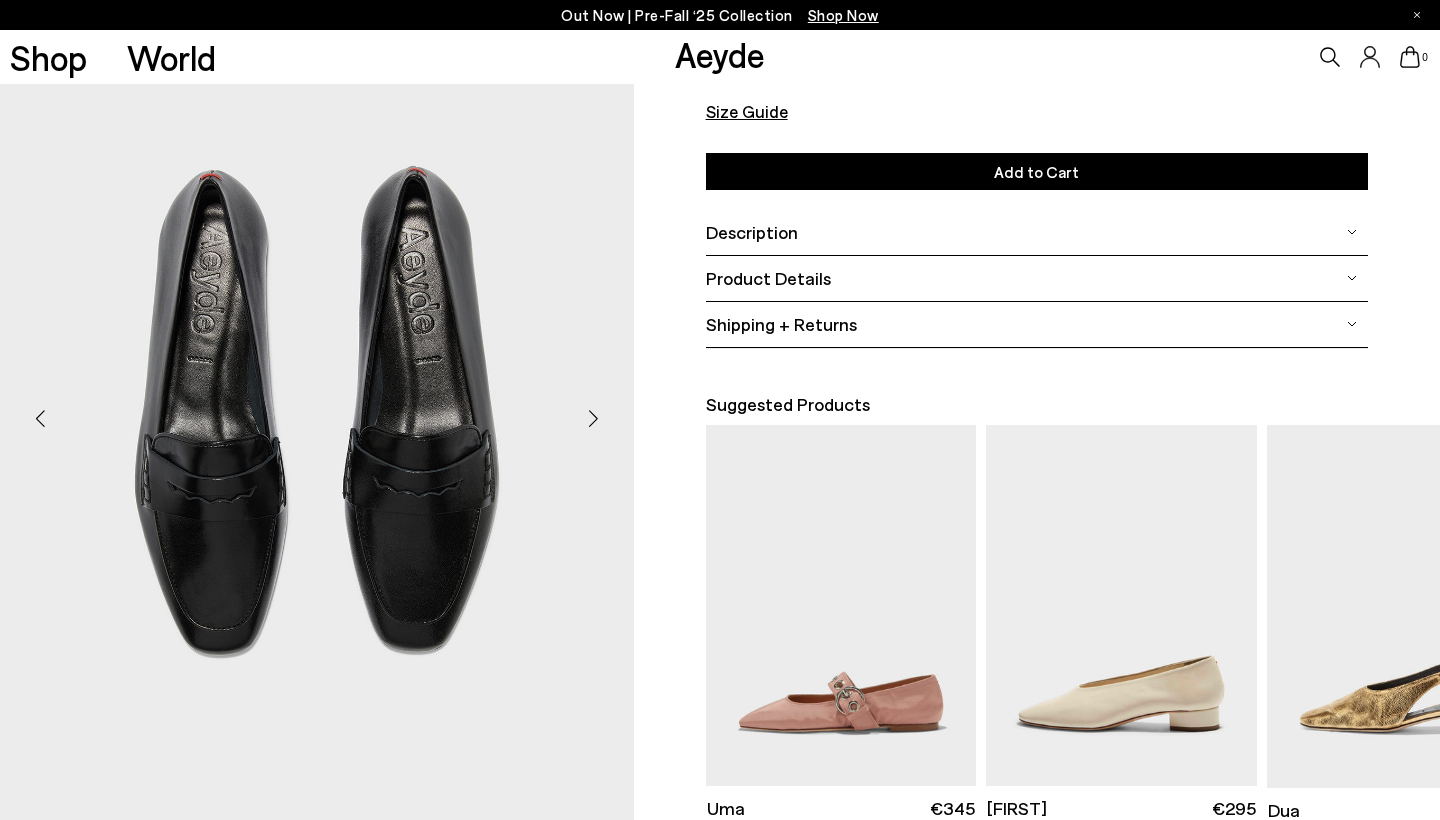 click at bounding box center [594, 419] 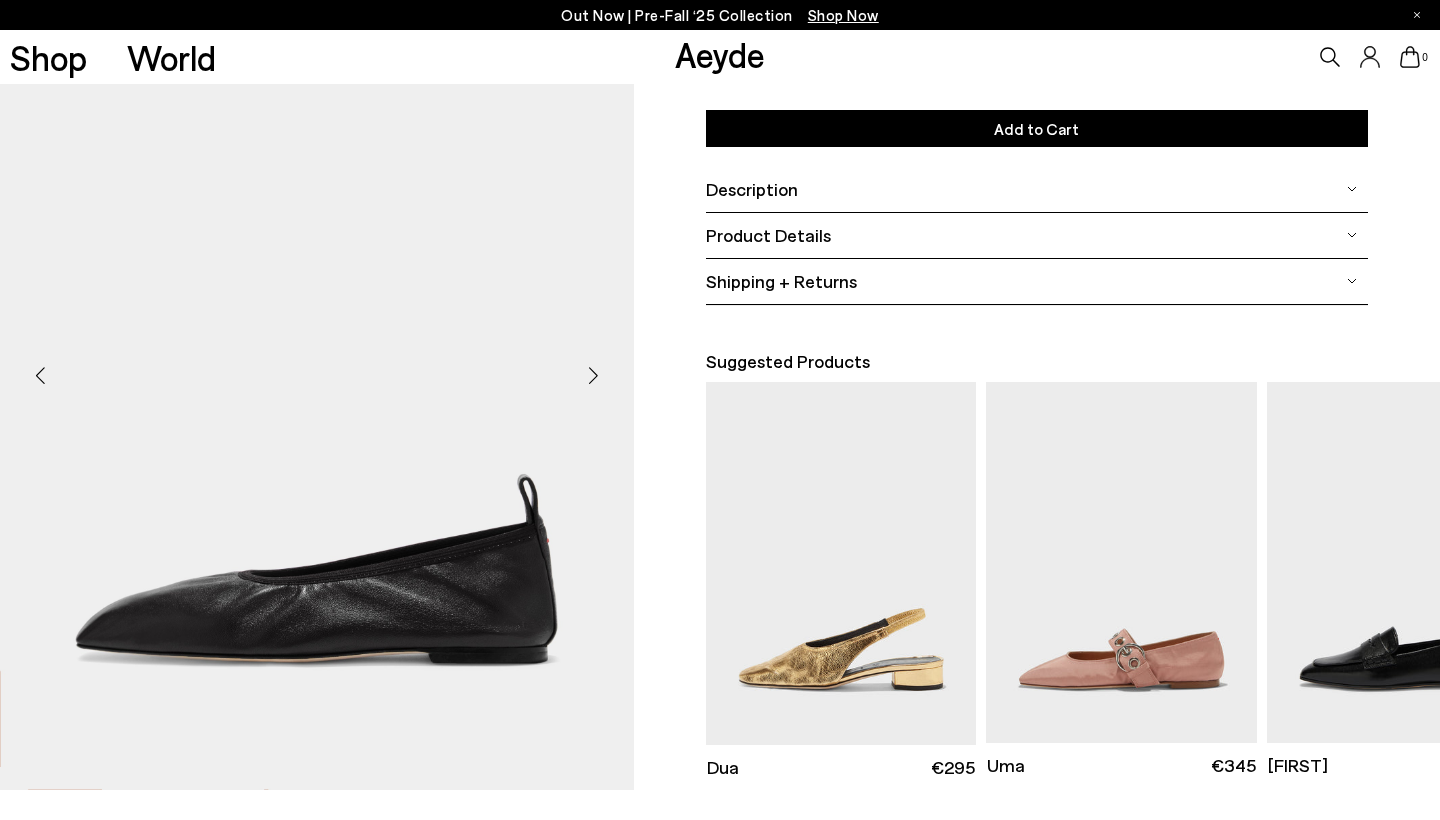scroll, scrollTop: 320, scrollLeft: 0, axis: vertical 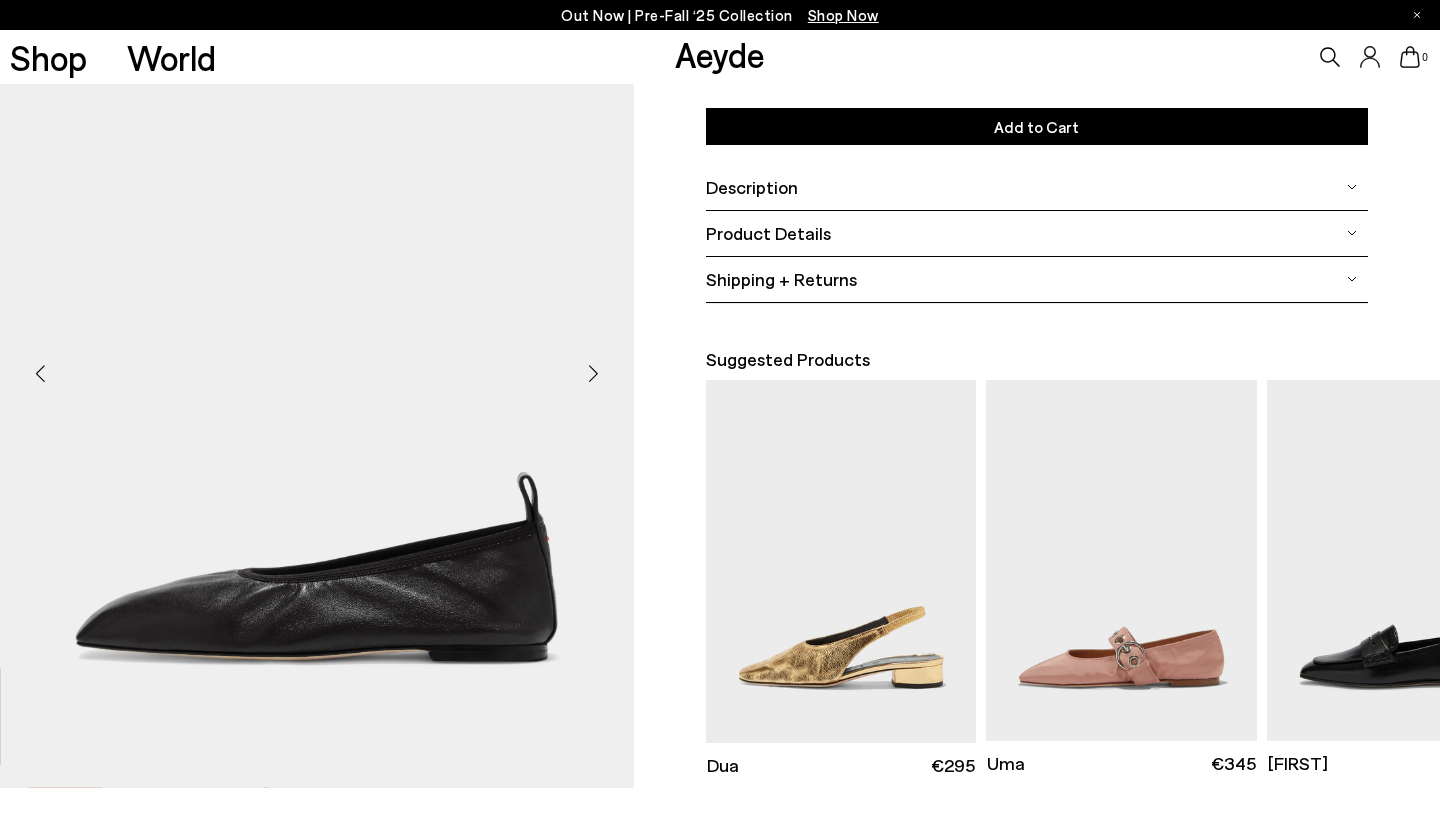 click on "Description" at bounding box center (752, 187) 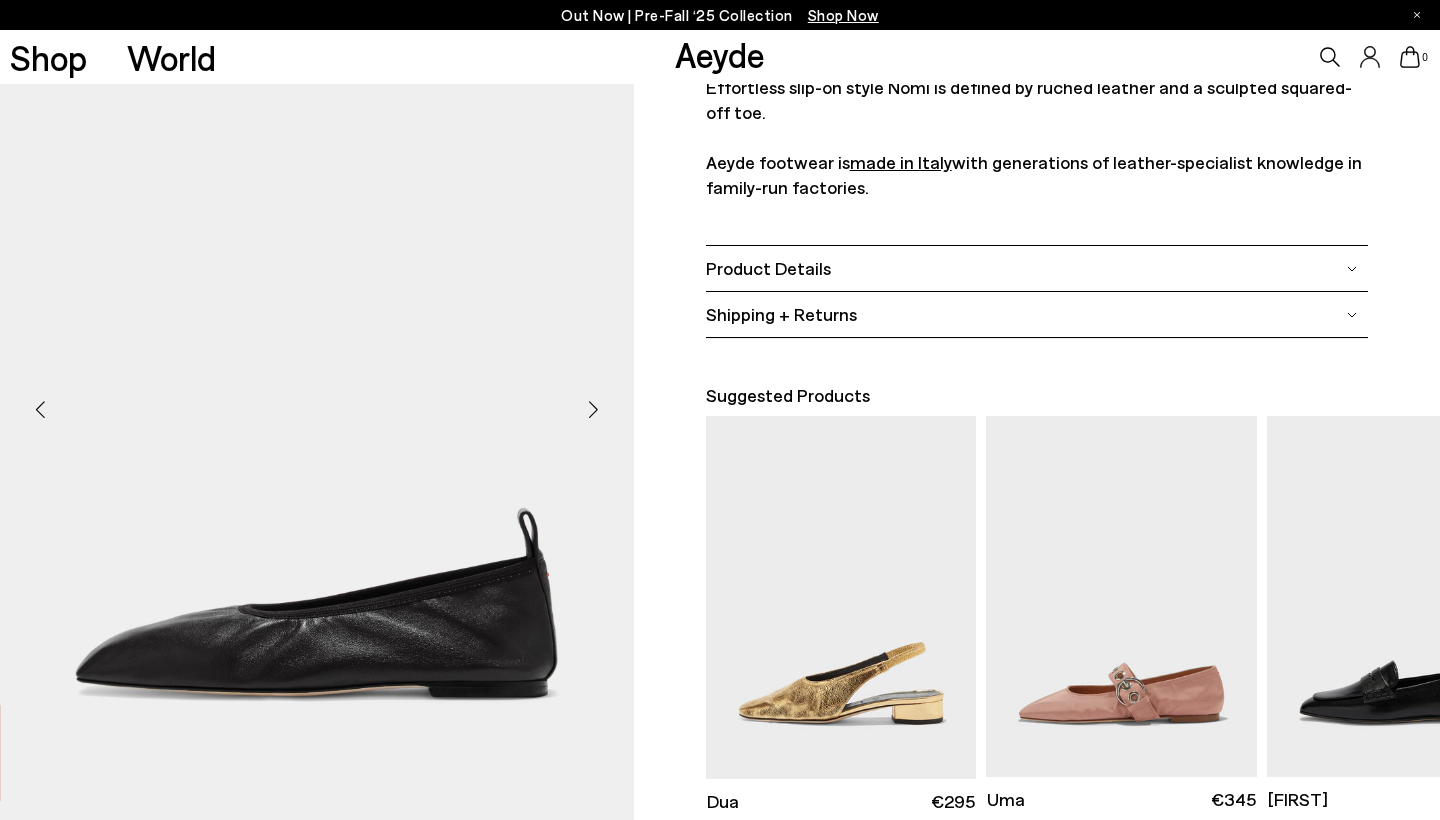 scroll, scrollTop: 481, scrollLeft: 0, axis: vertical 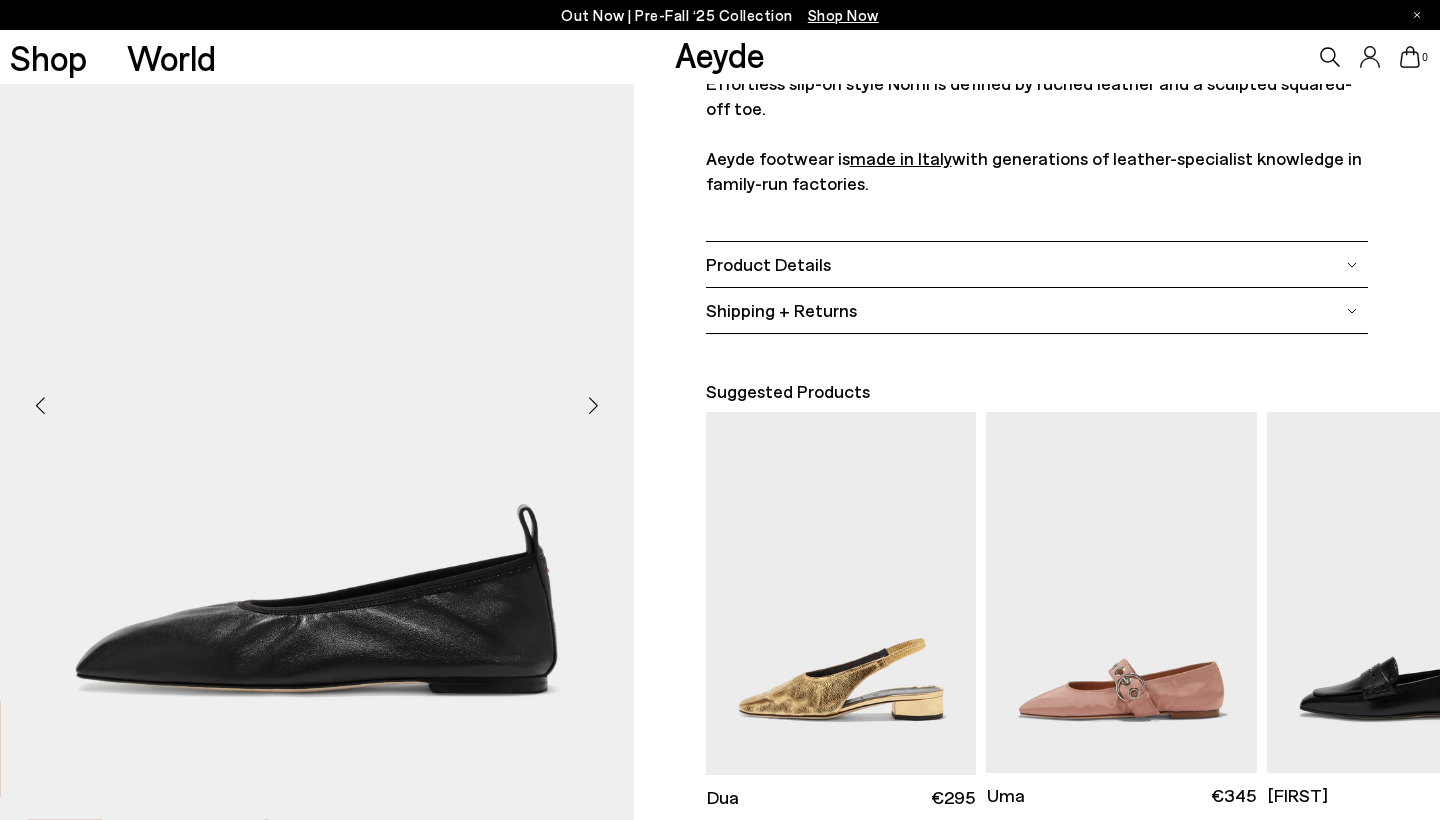 click at bounding box center [594, 405] 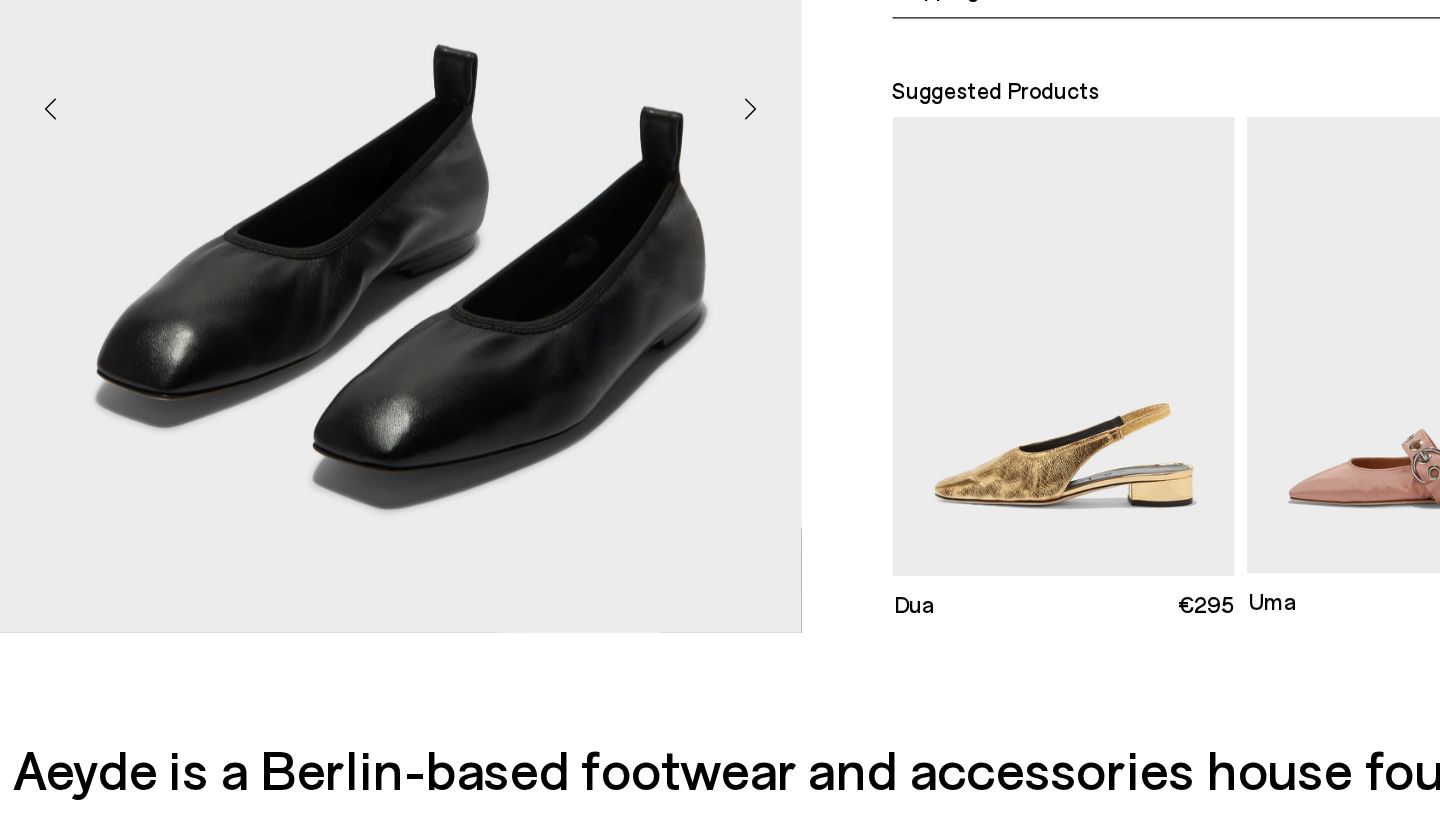 scroll, scrollTop: 643, scrollLeft: 0, axis: vertical 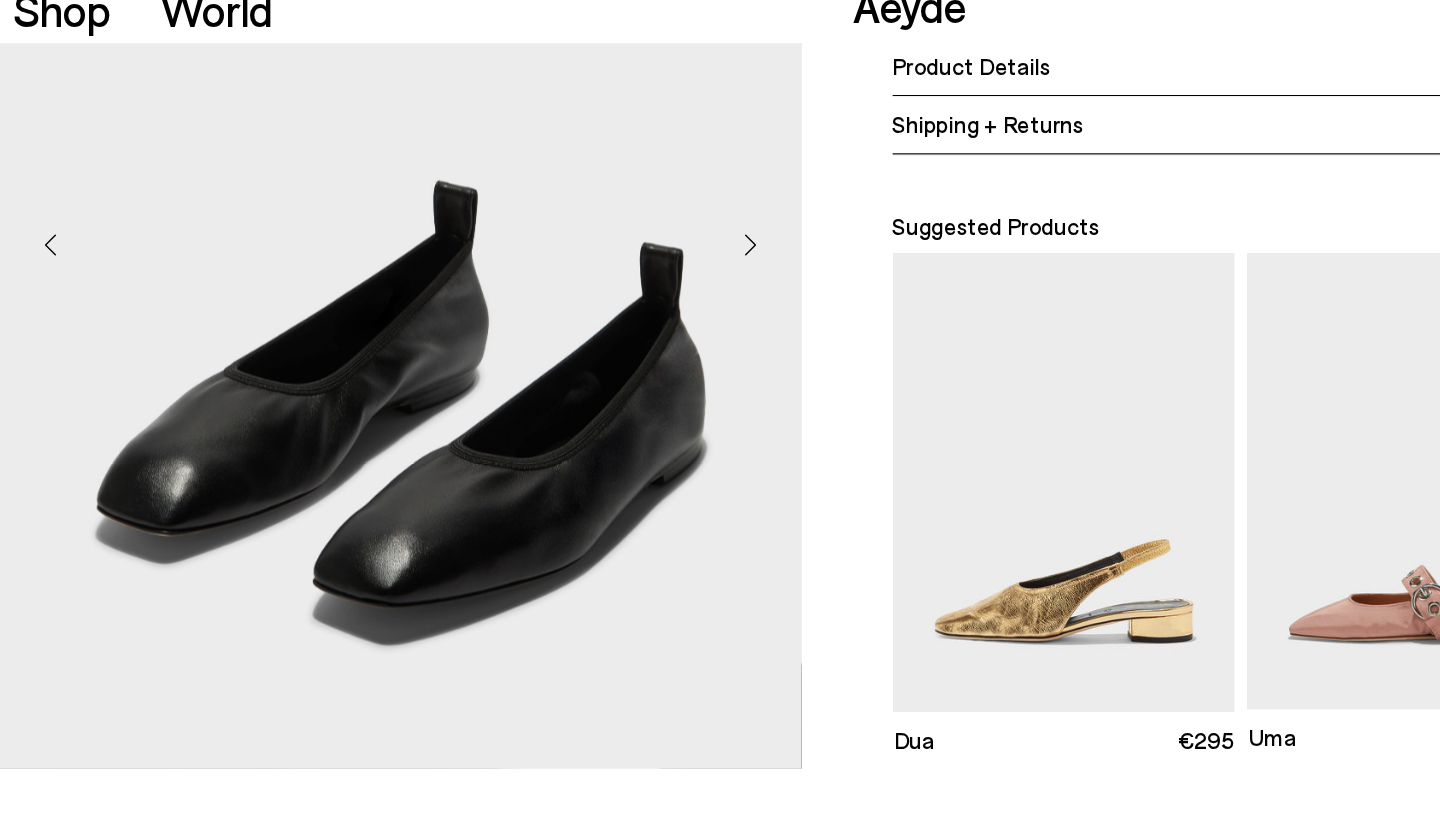 click at bounding box center [594, 243] 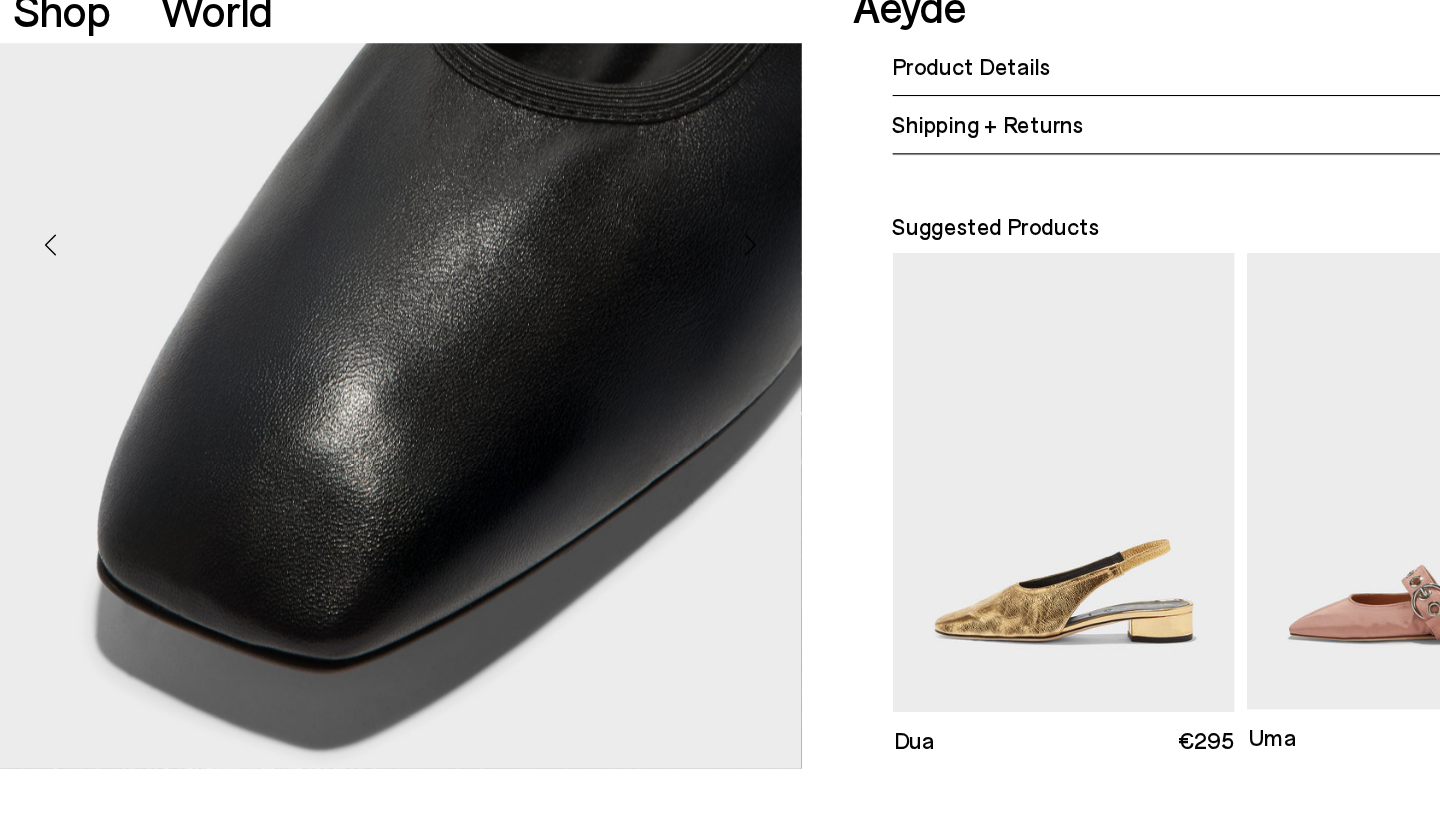 click at bounding box center [594, 243] 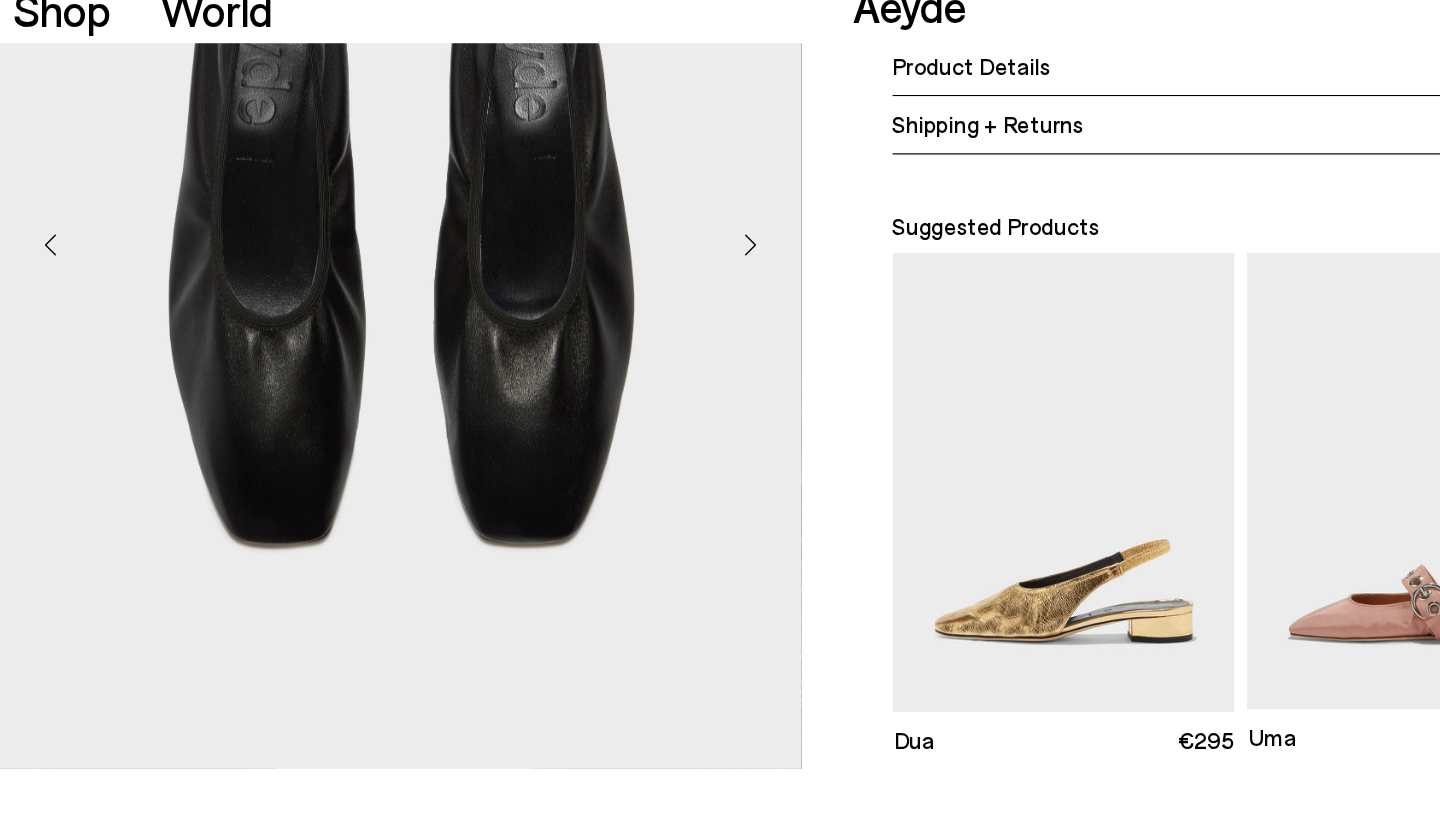 click at bounding box center [594, 243] 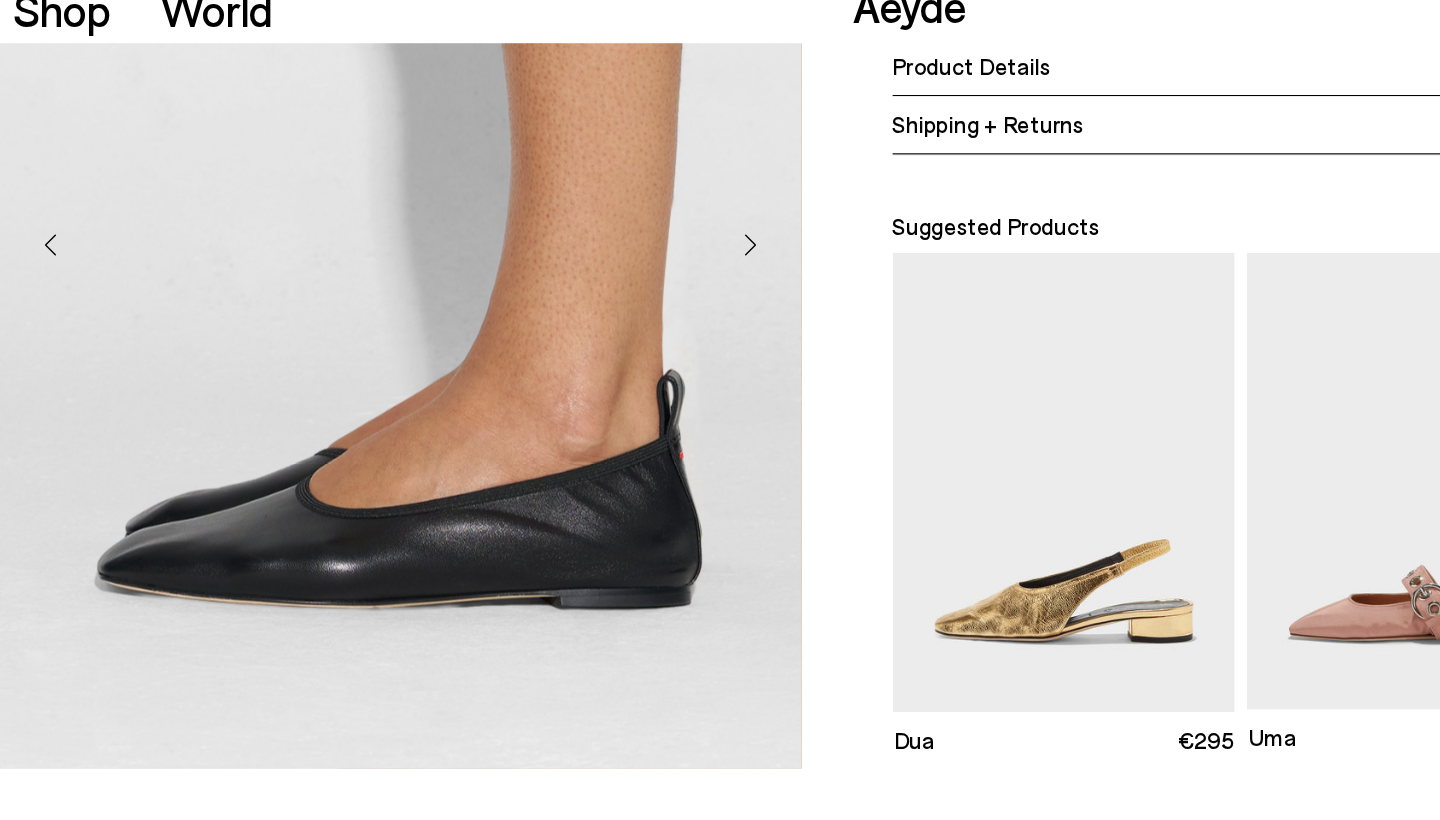 click at bounding box center (594, 243) 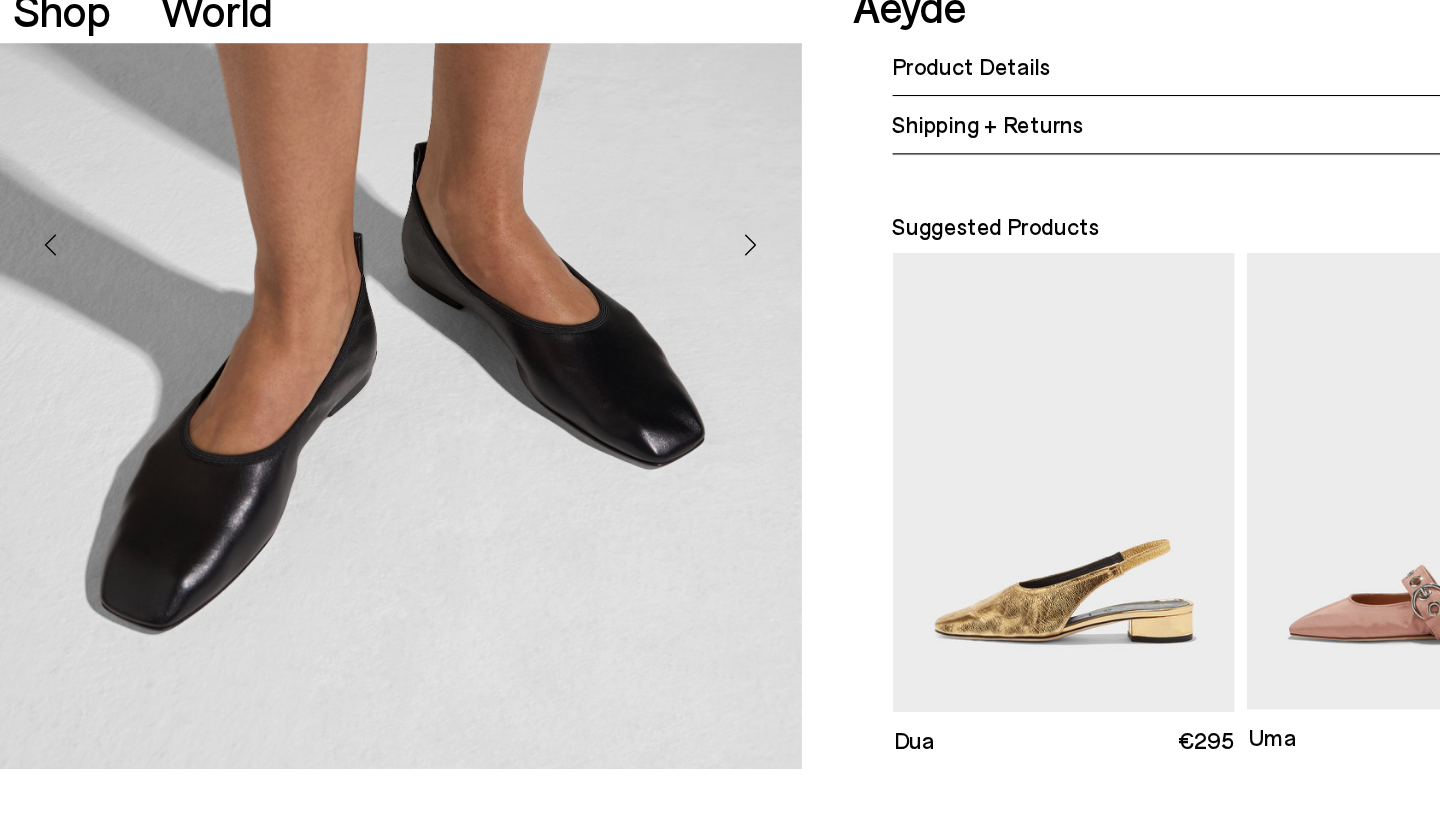 click at bounding box center (594, 243) 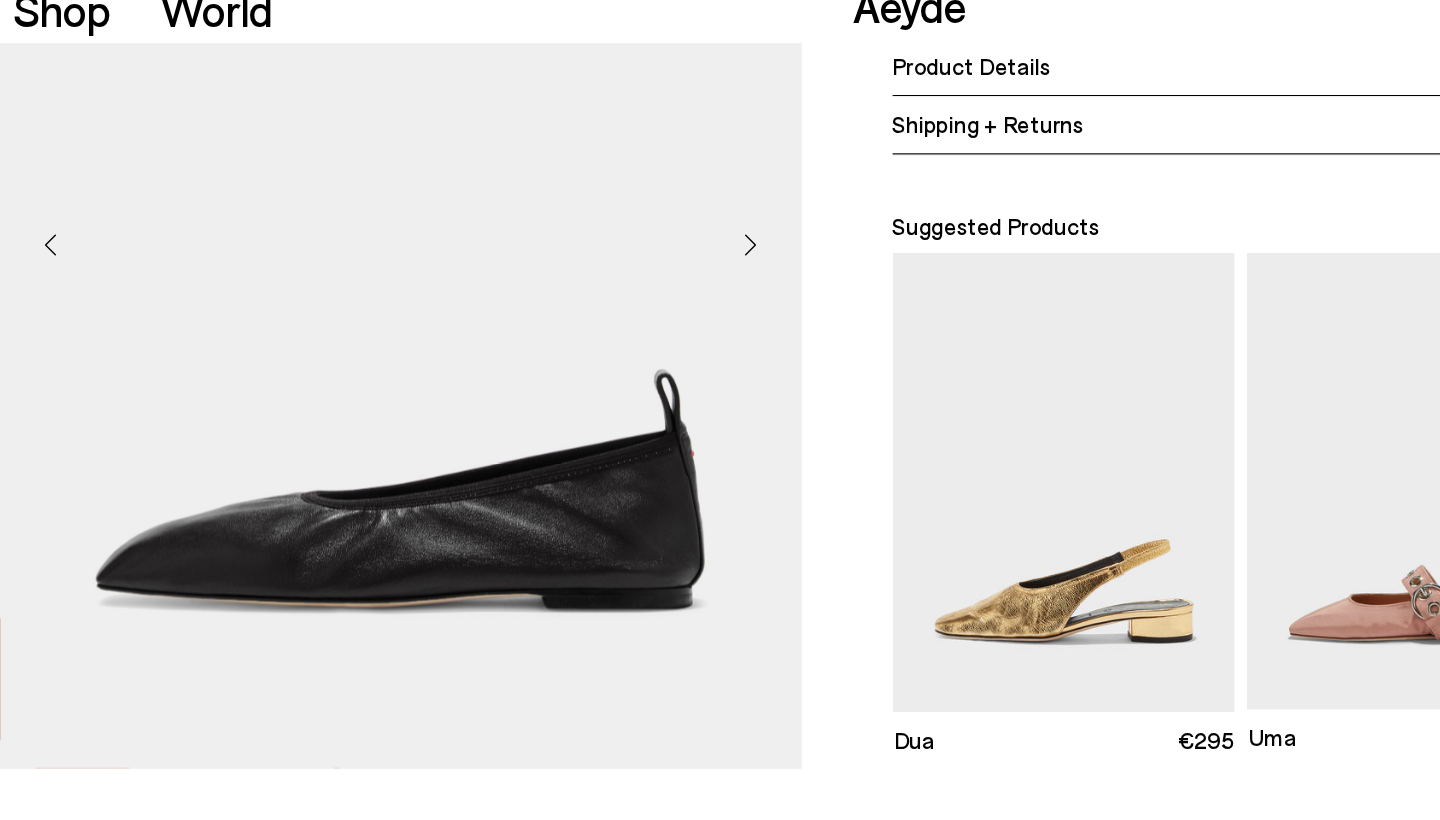click at bounding box center [594, 243] 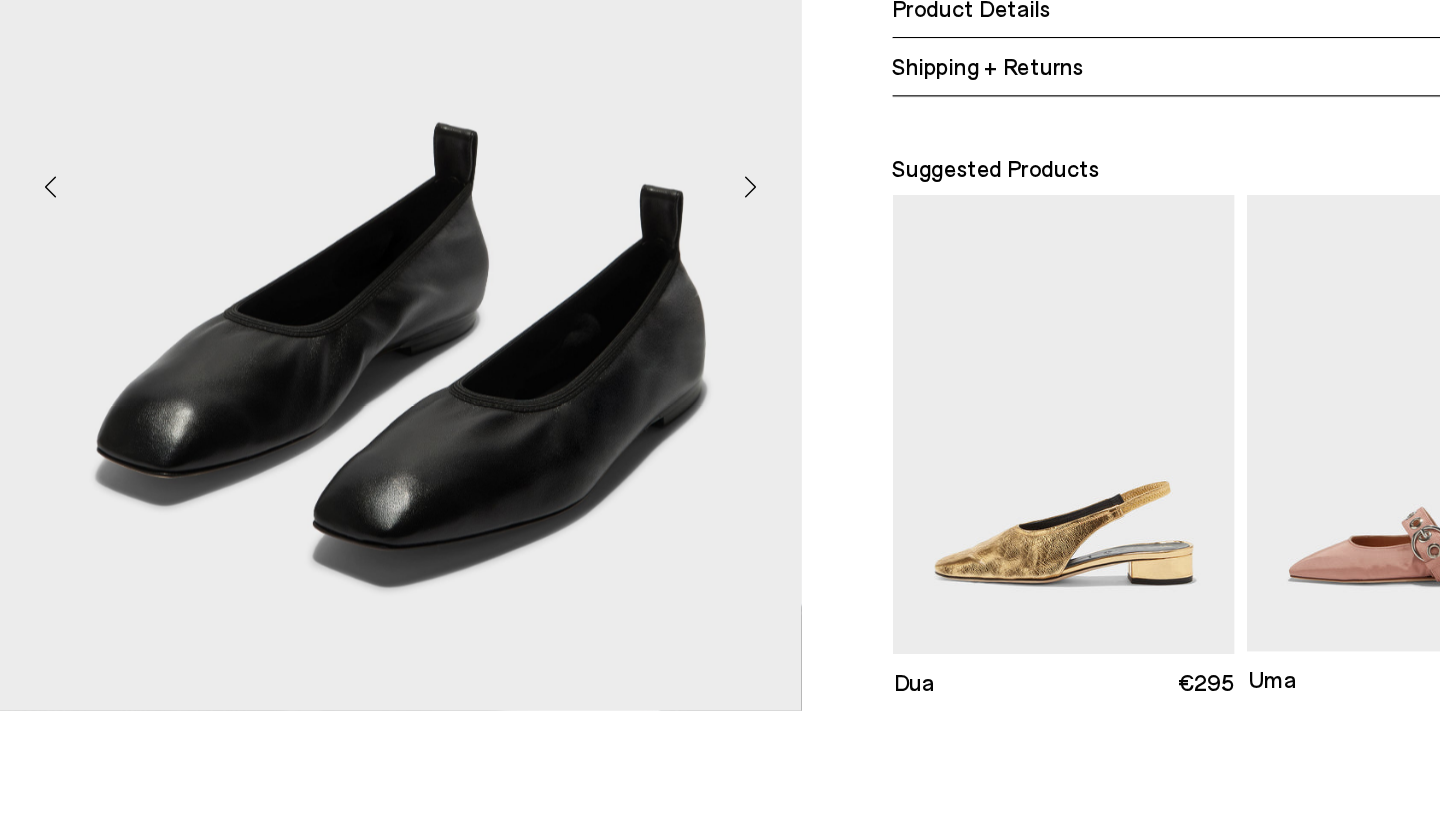scroll, scrollTop: 580, scrollLeft: 0, axis: vertical 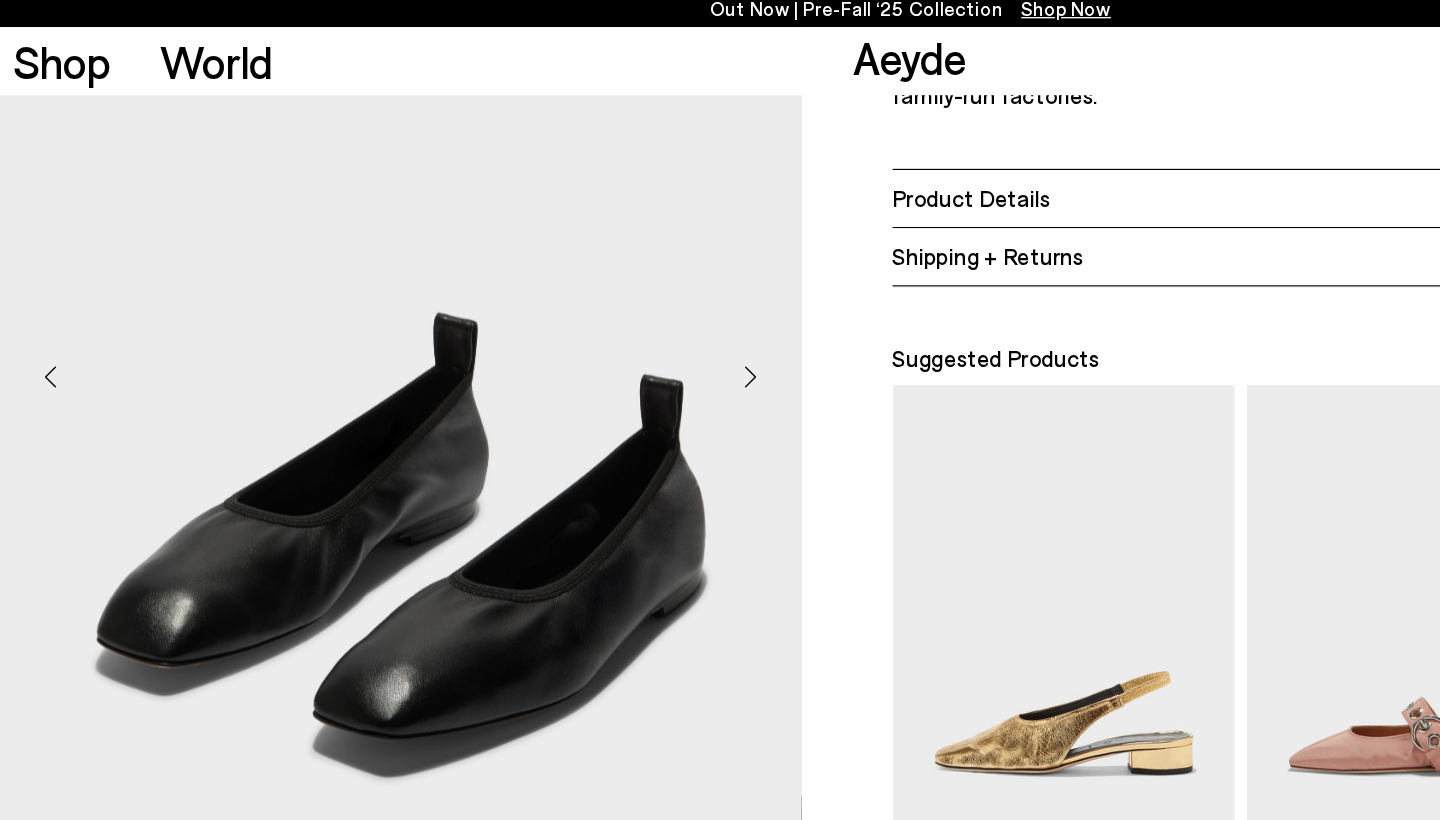 click at bounding box center [594, 306] 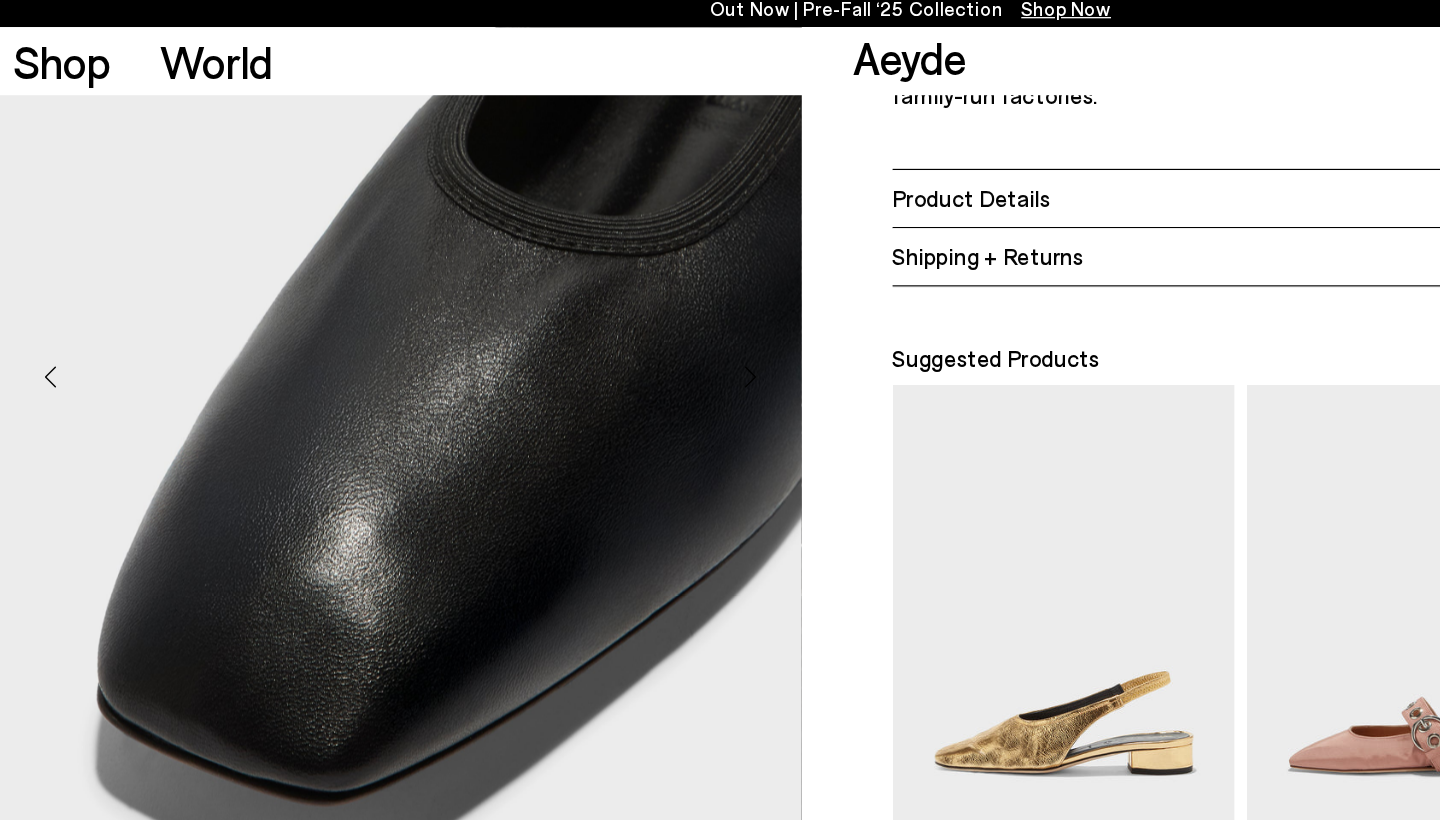 click at bounding box center [594, 306] 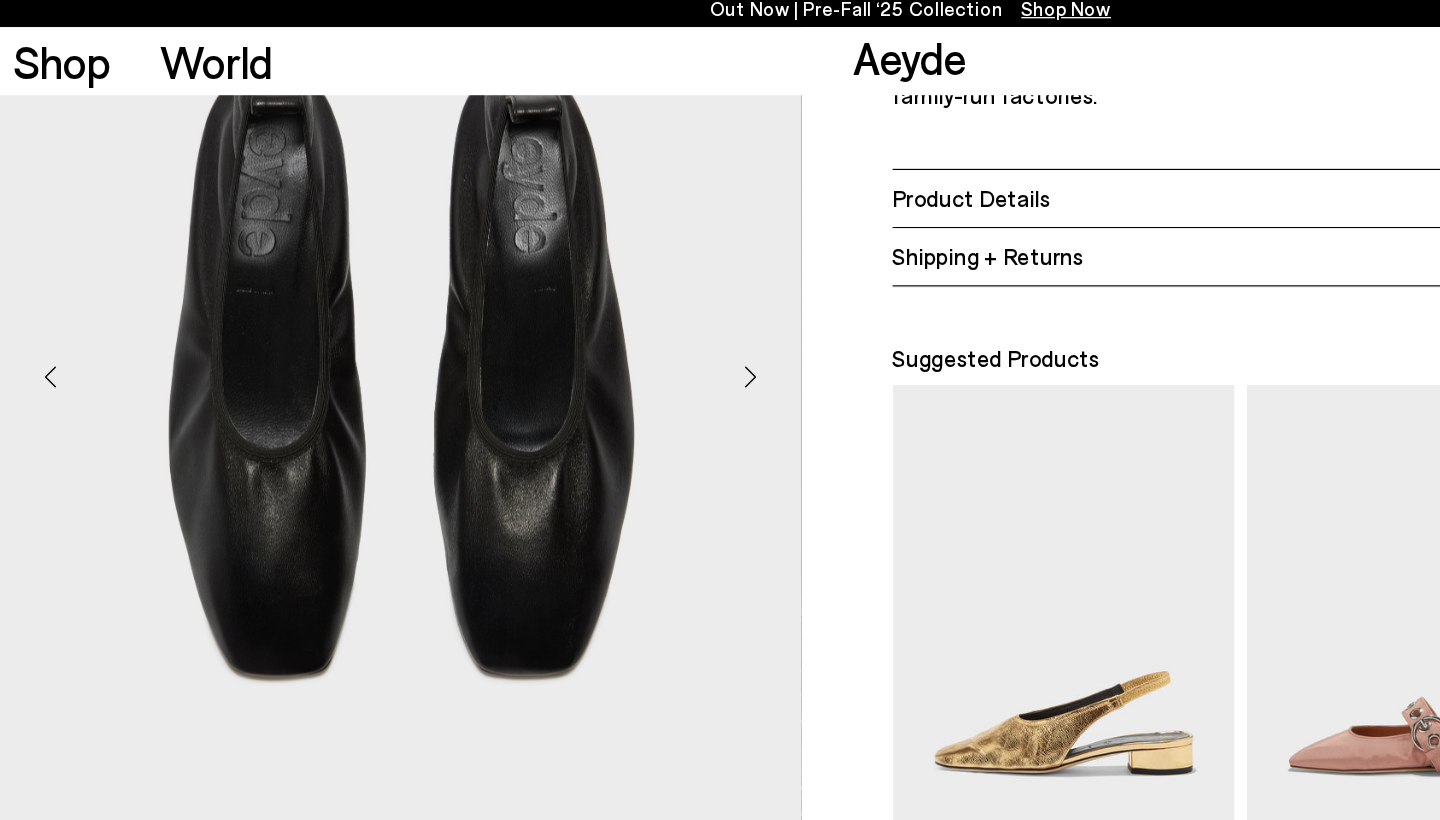 click at bounding box center [594, 306] 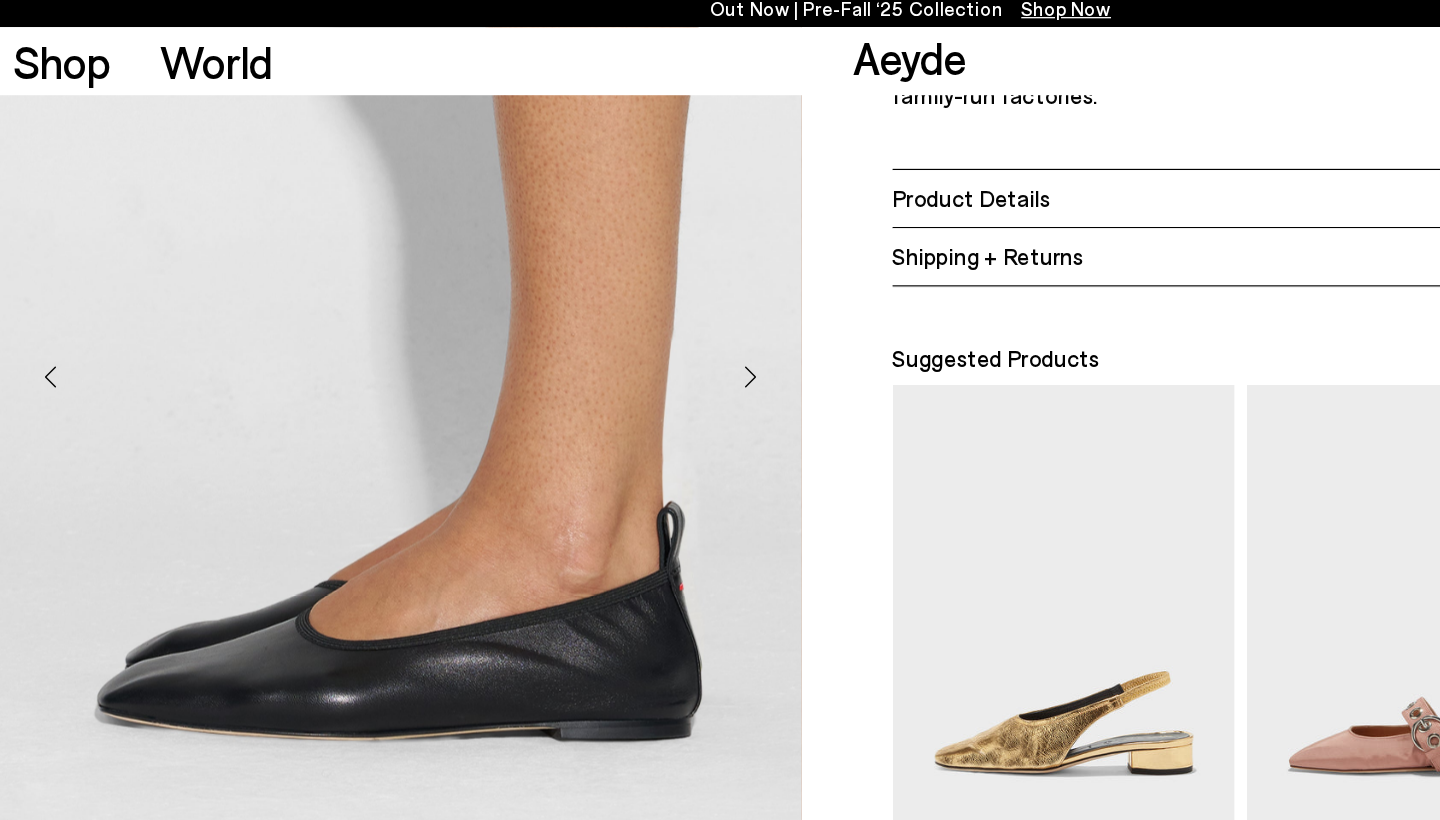 click at bounding box center (594, 306) 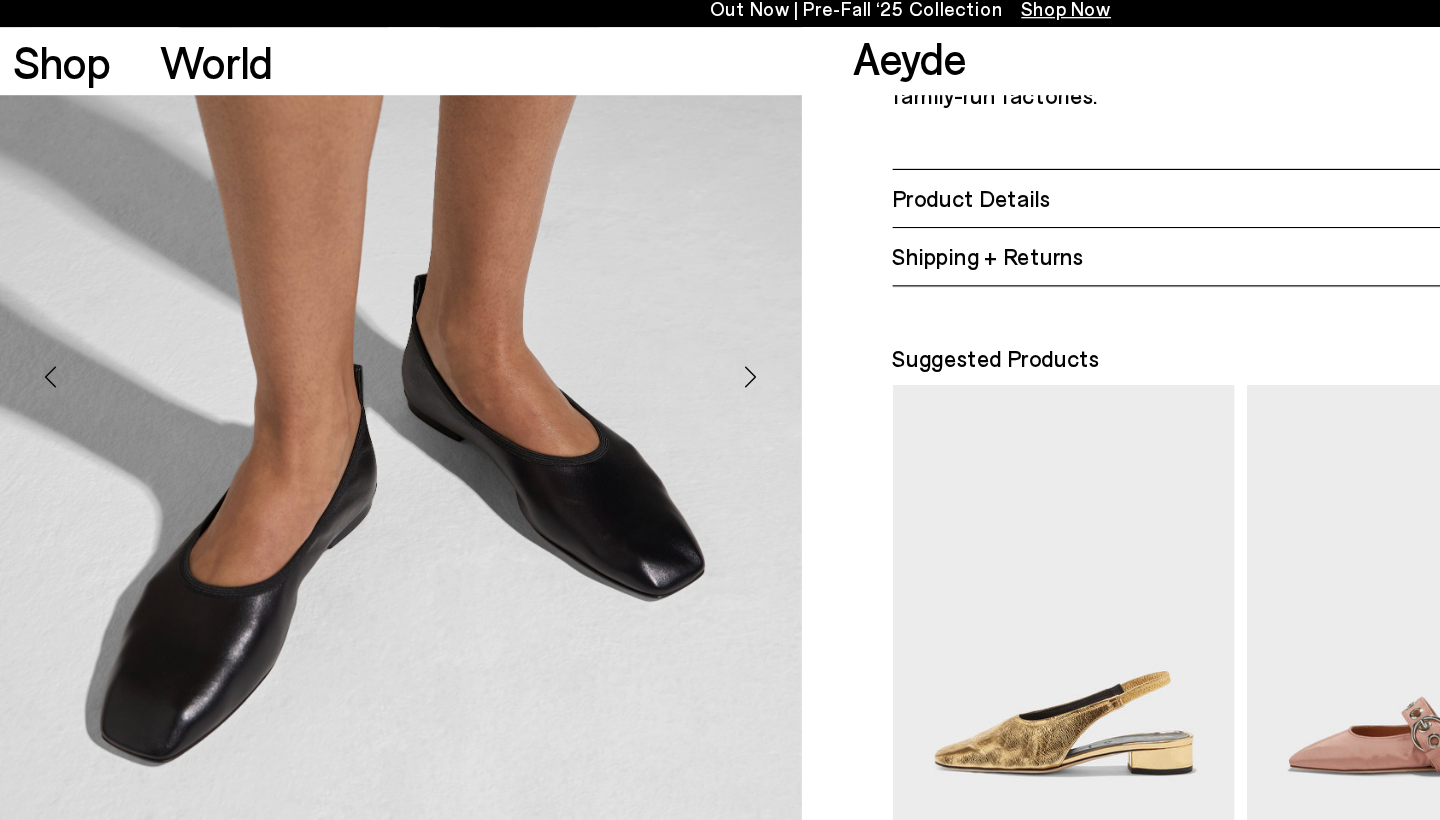 click at bounding box center (594, 306) 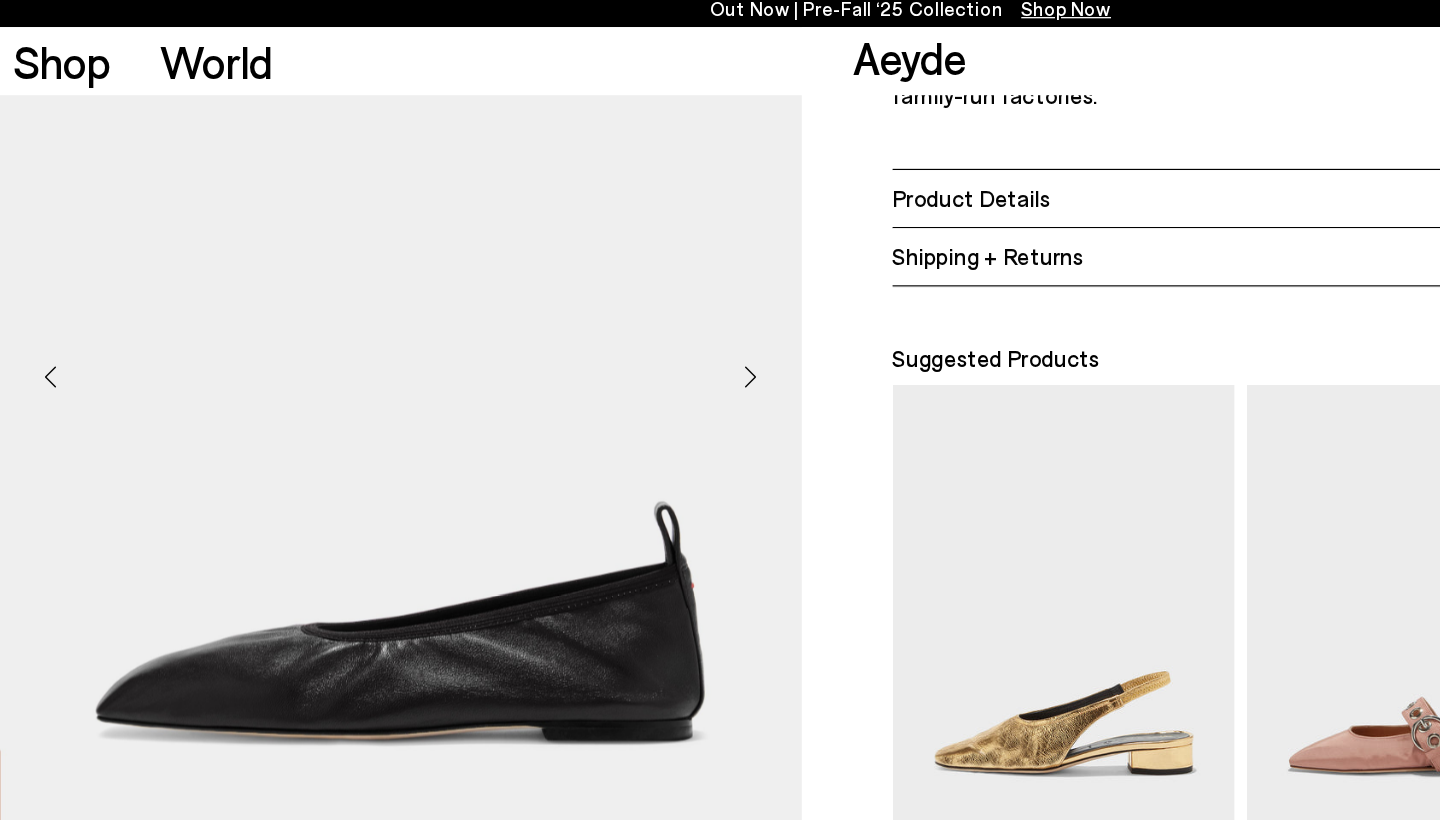 click at bounding box center [594, 306] 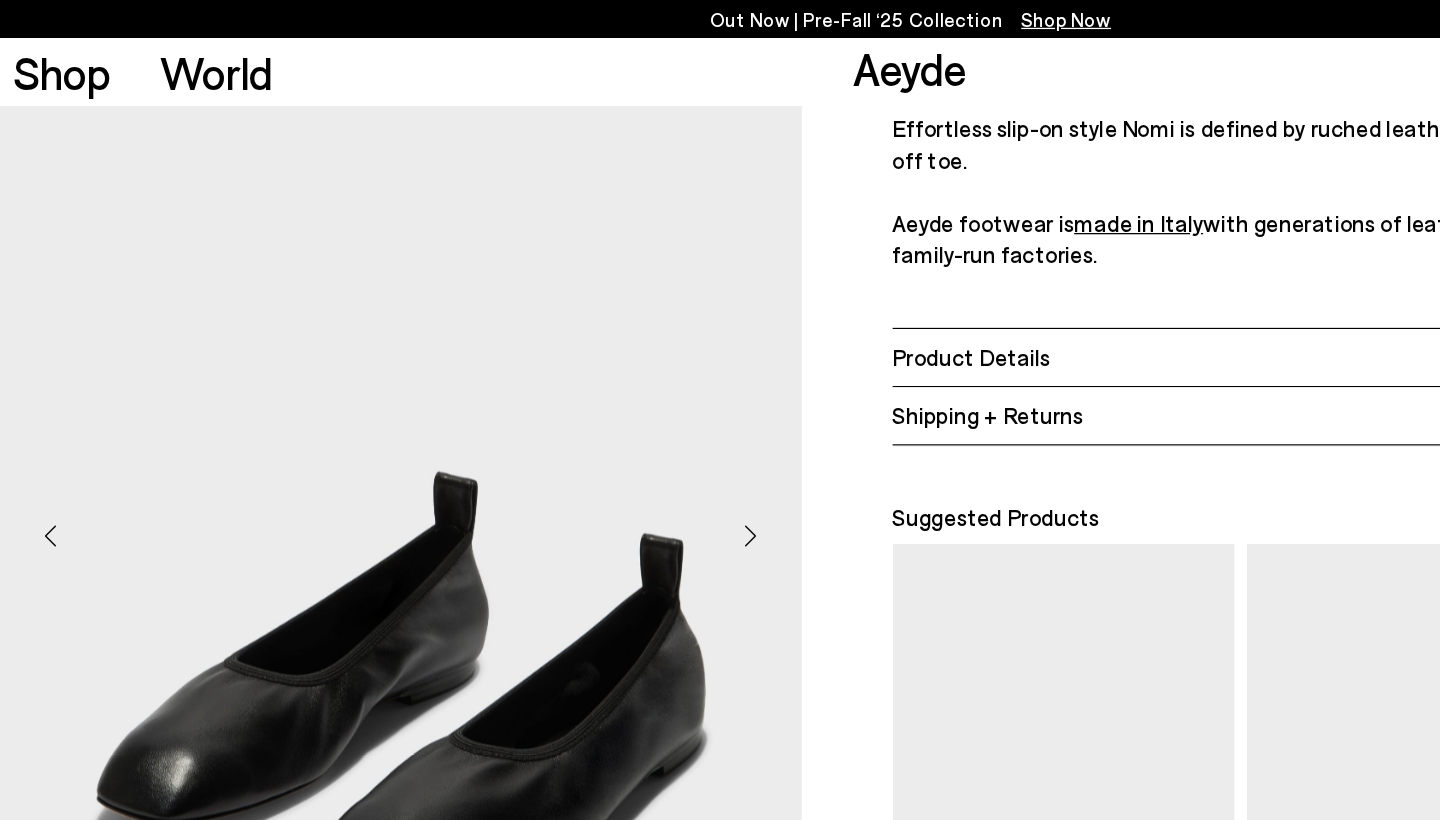 scroll, scrollTop: 457, scrollLeft: 0, axis: vertical 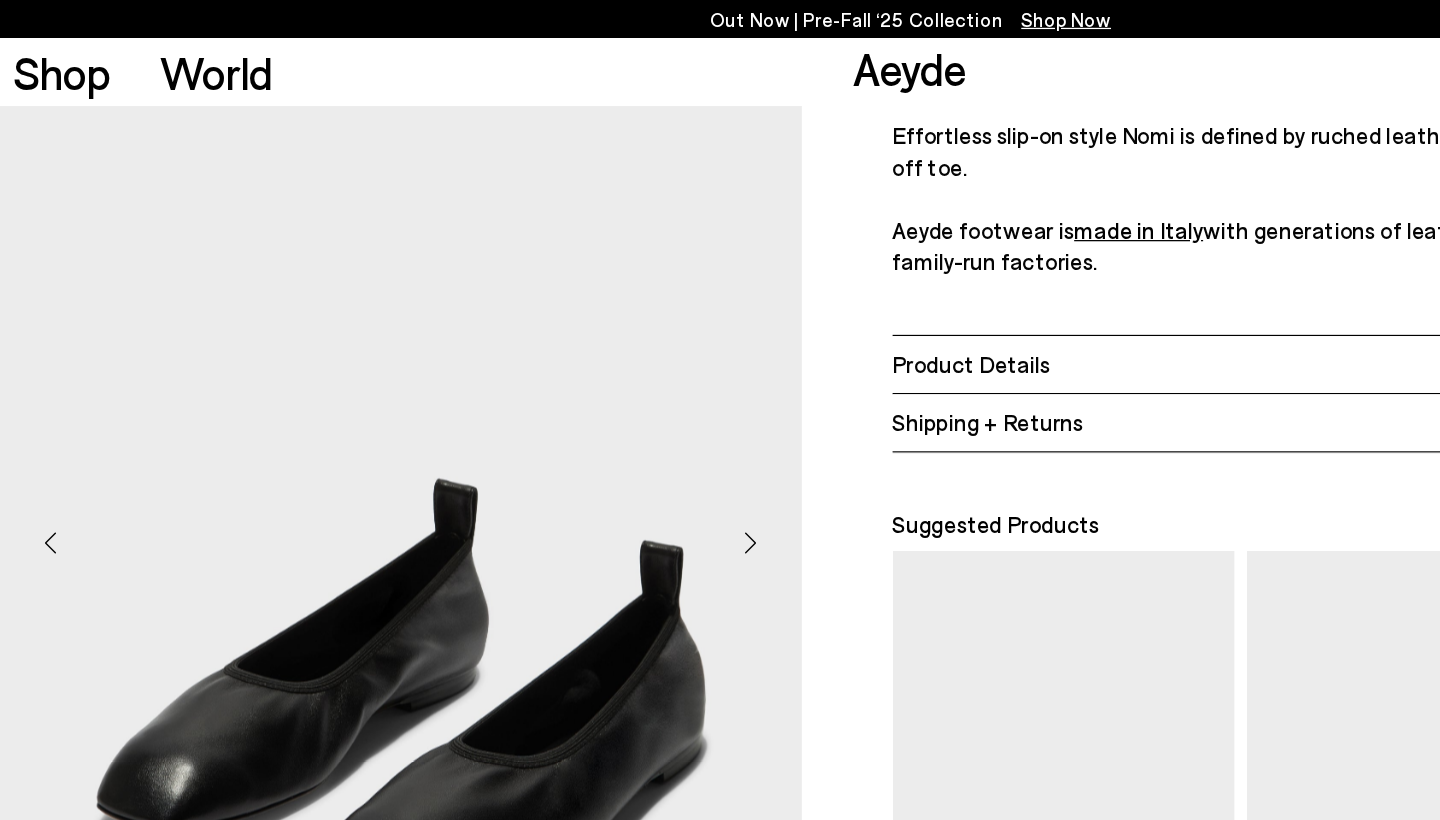 click at bounding box center (317, 421) 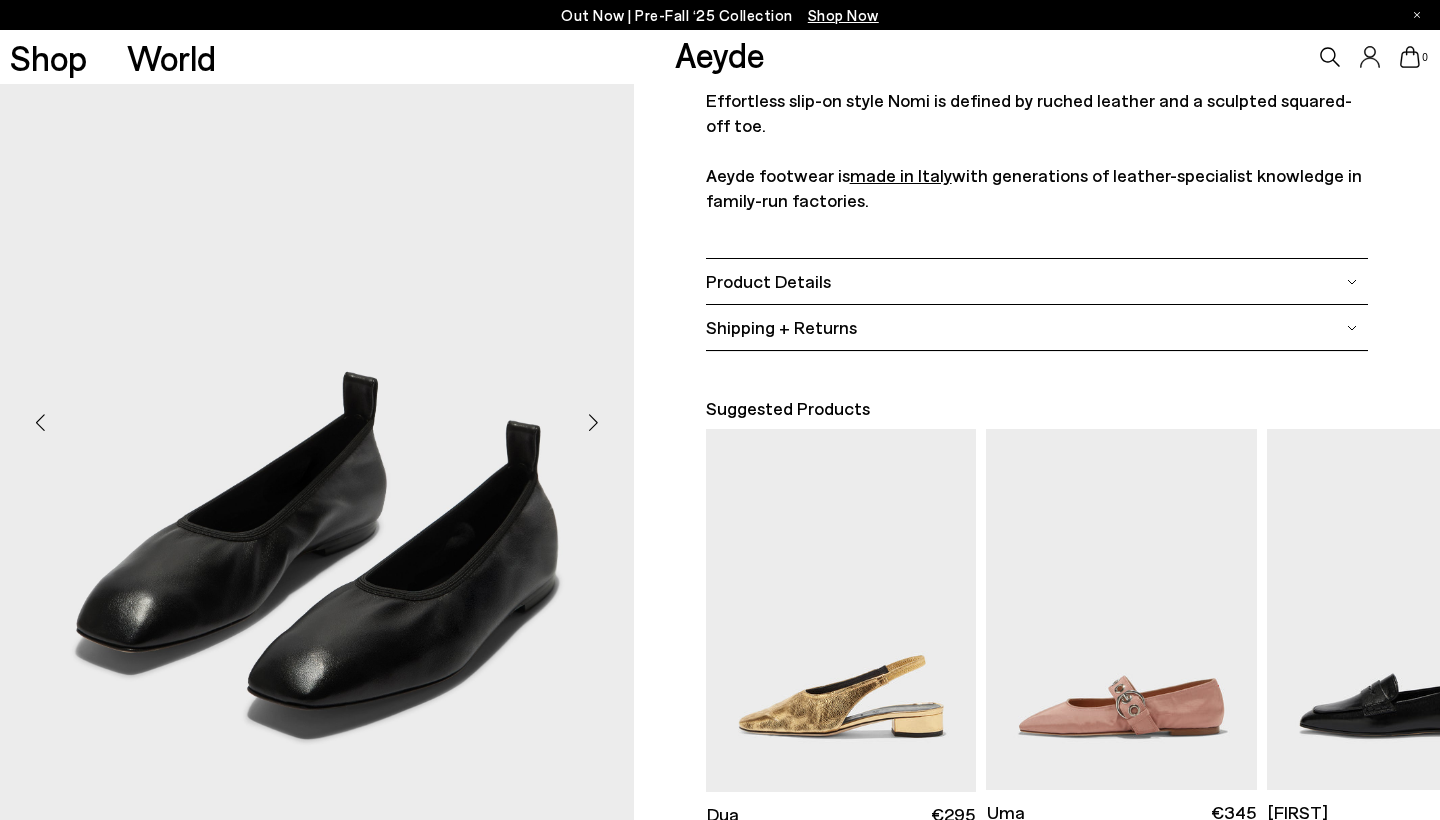 scroll, scrollTop: 478, scrollLeft: 0, axis: vertical 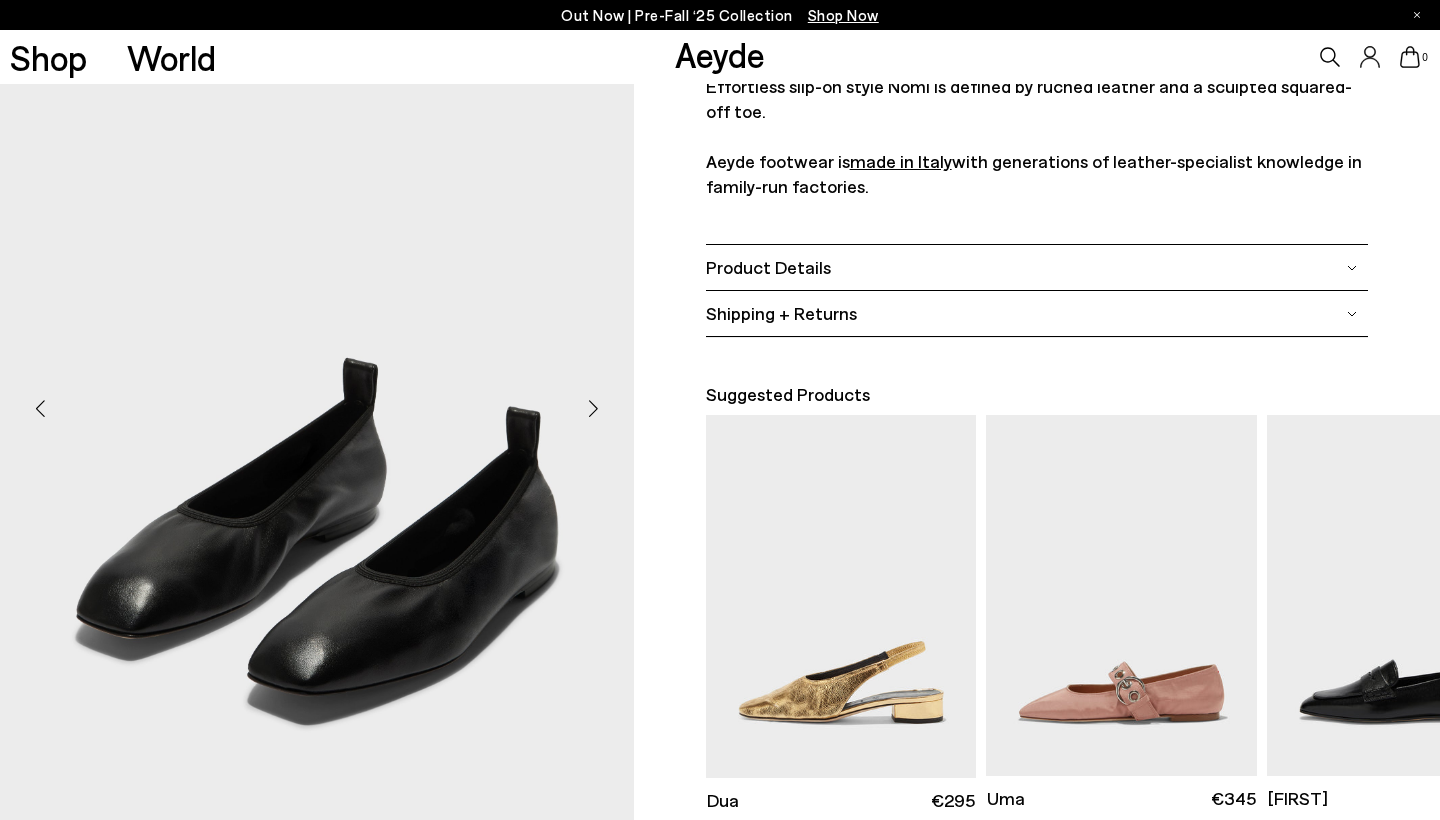 click at bounding box center (594, 408) 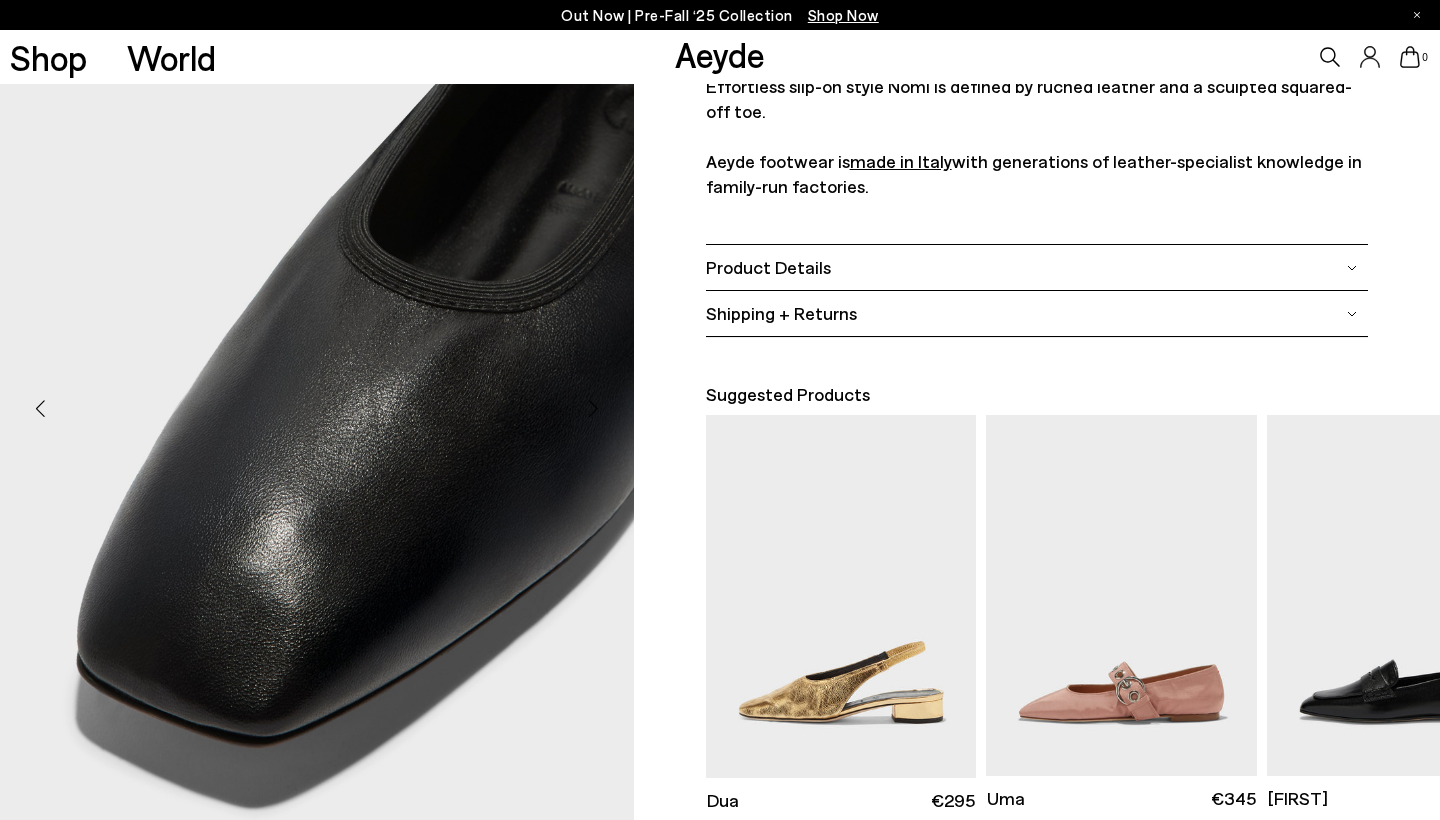 click at bounding box center (594, 408) 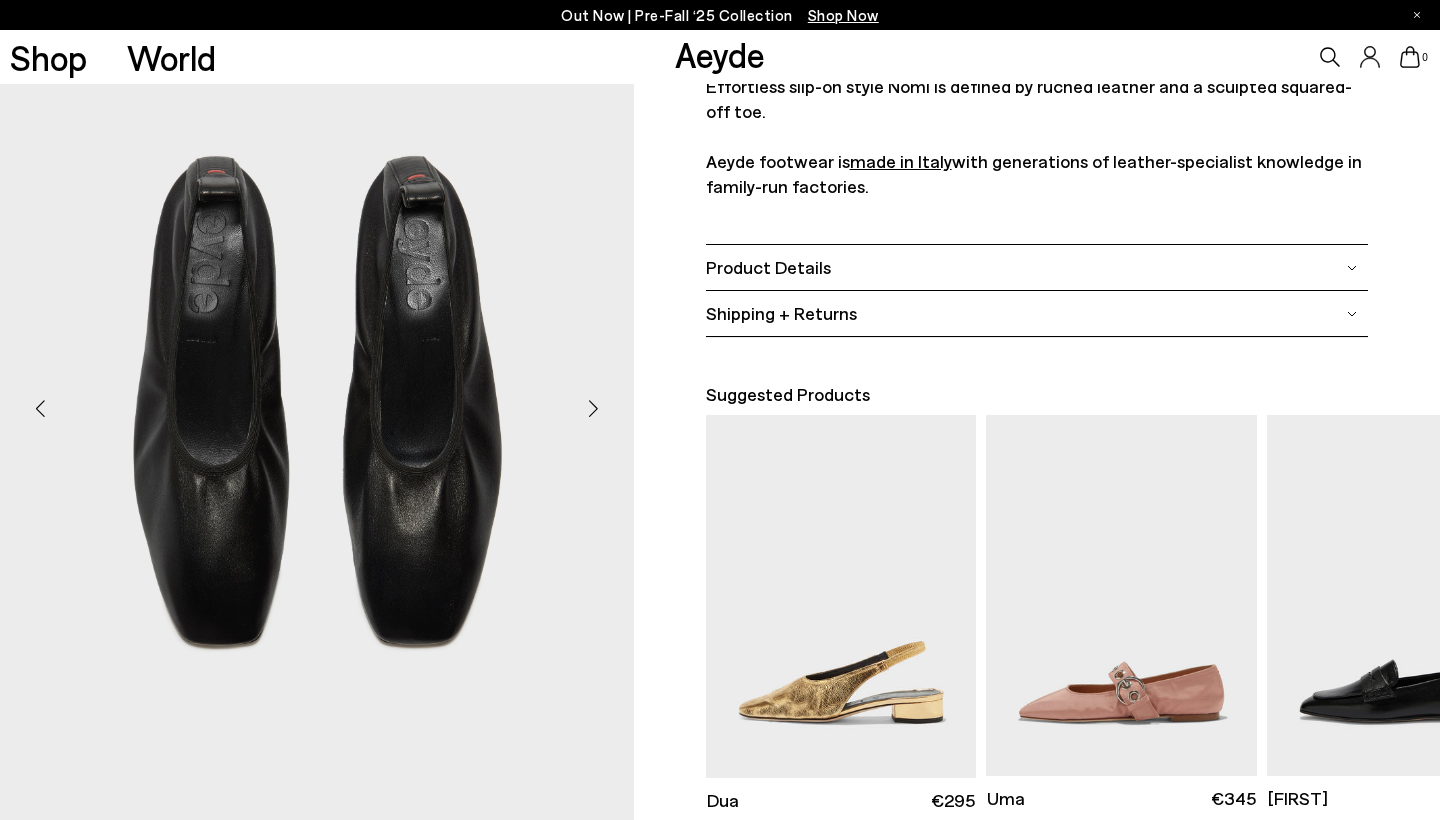 click at bounding box center (594, 408) 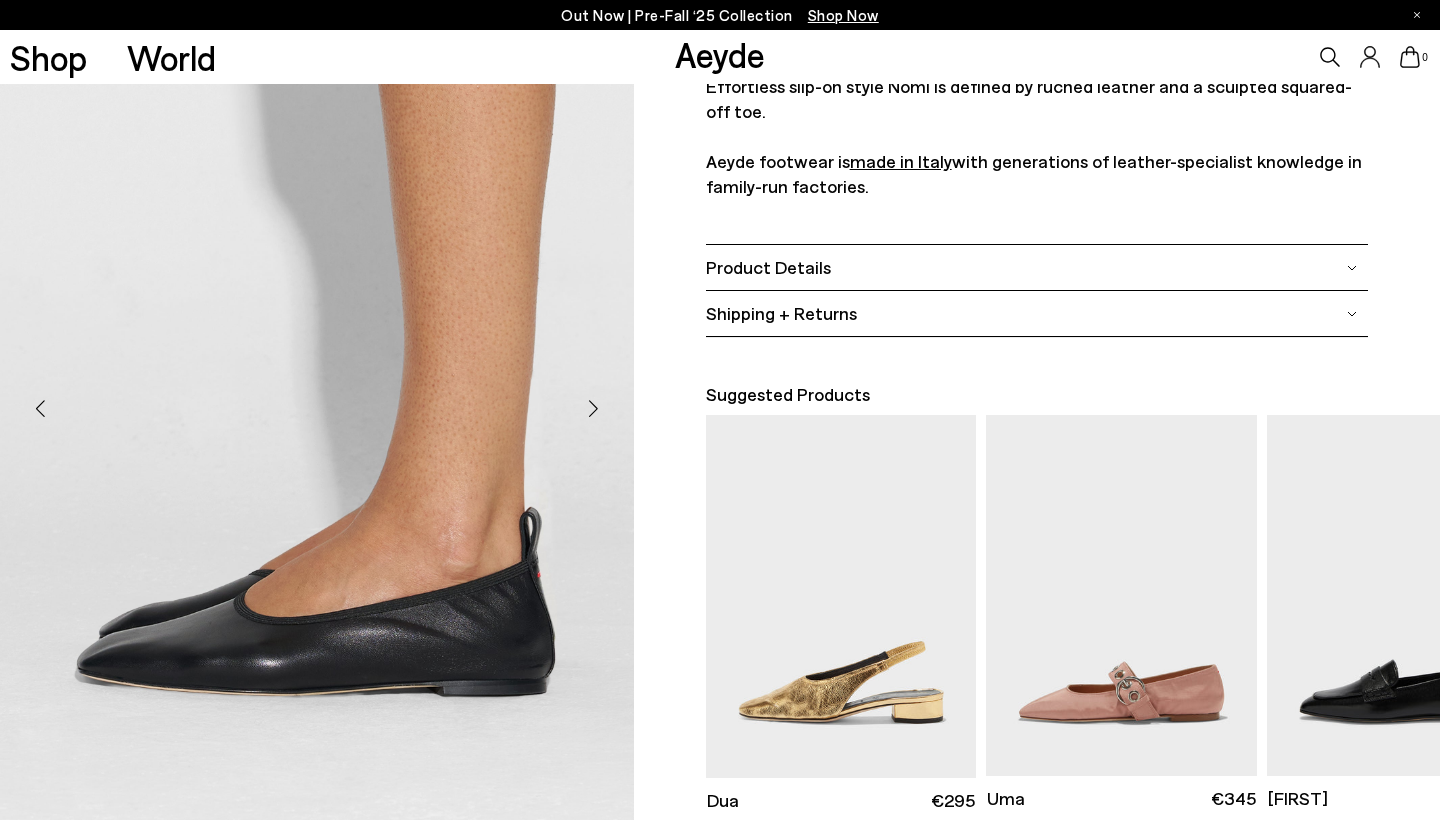 click at bounding box center (594, 408) 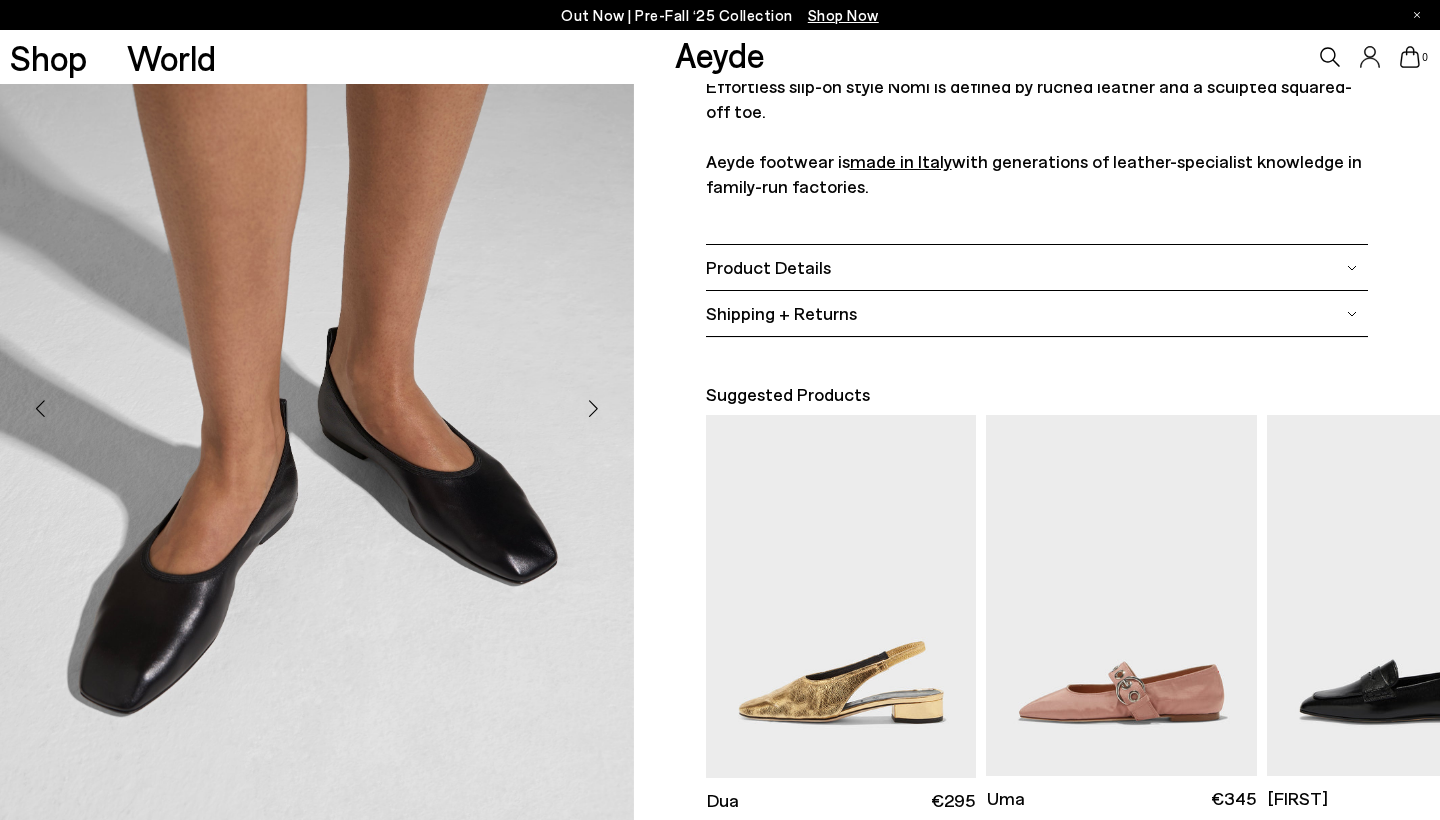 click at bounding box center [594, 408] 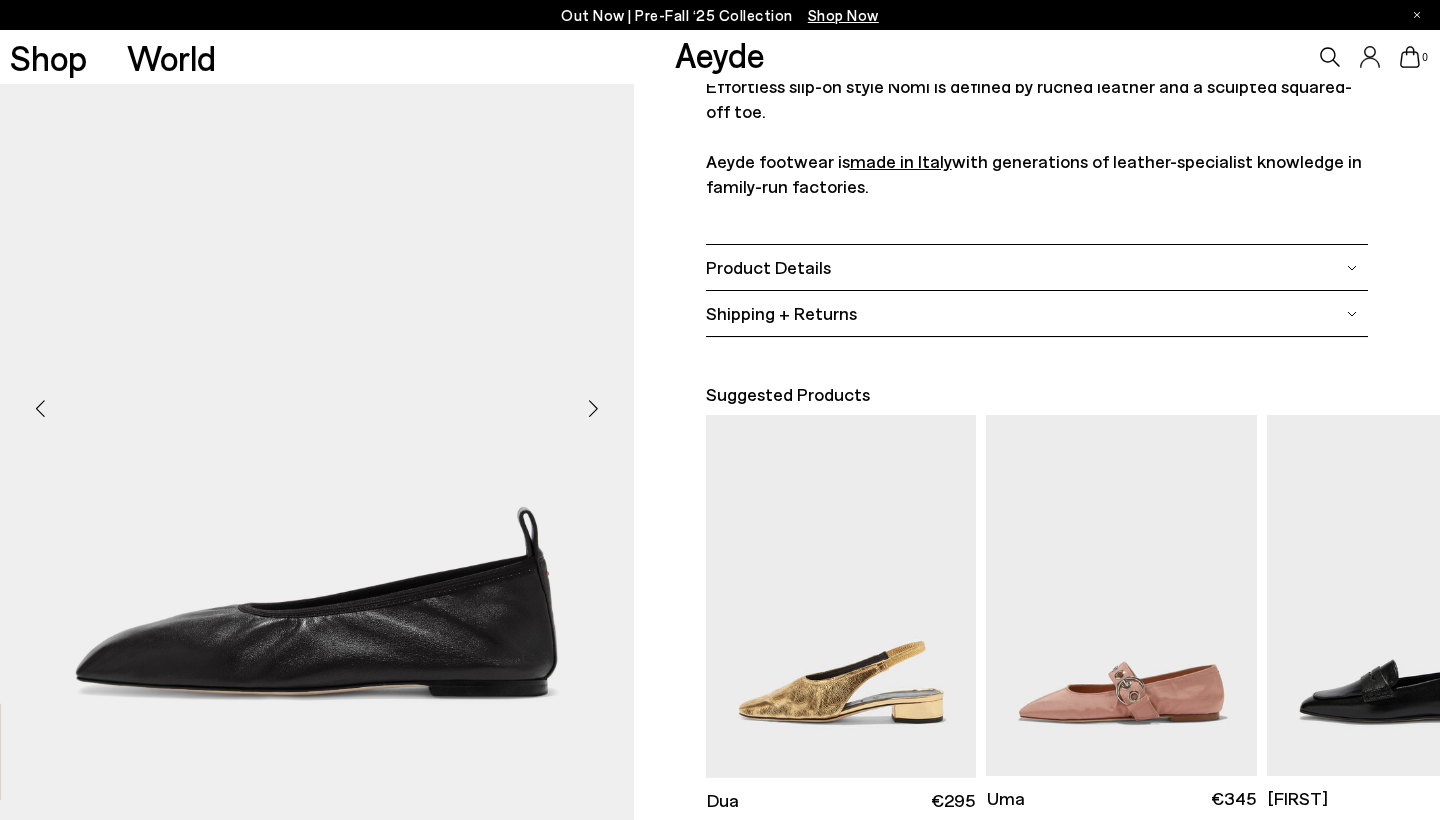 click at bounding box center (594, 408) 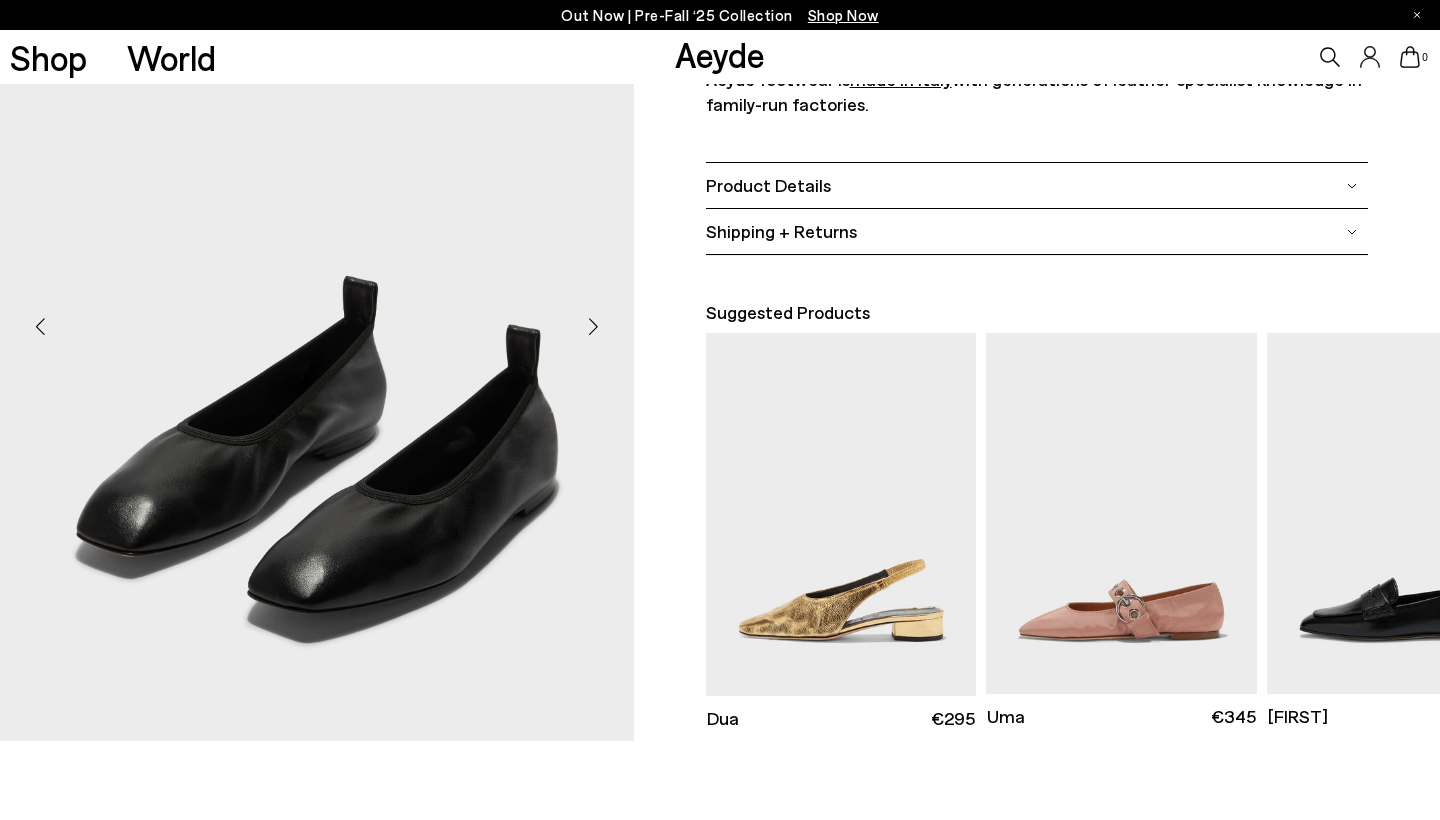 scroll, scrollTop: 582, scrollLeft: 1, axis: both 